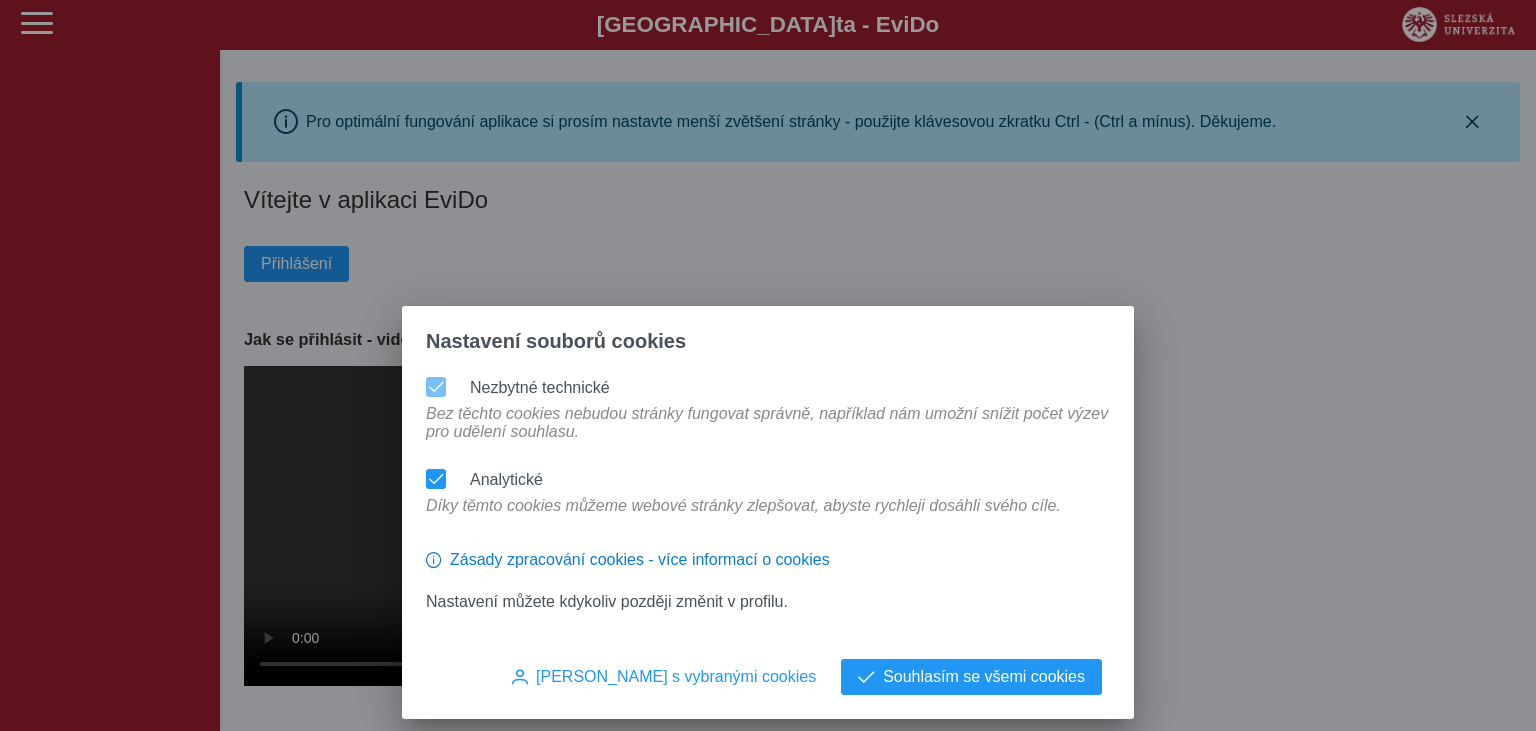 scroll, scrollTop: 0, scrollLeft: 0, axis: both 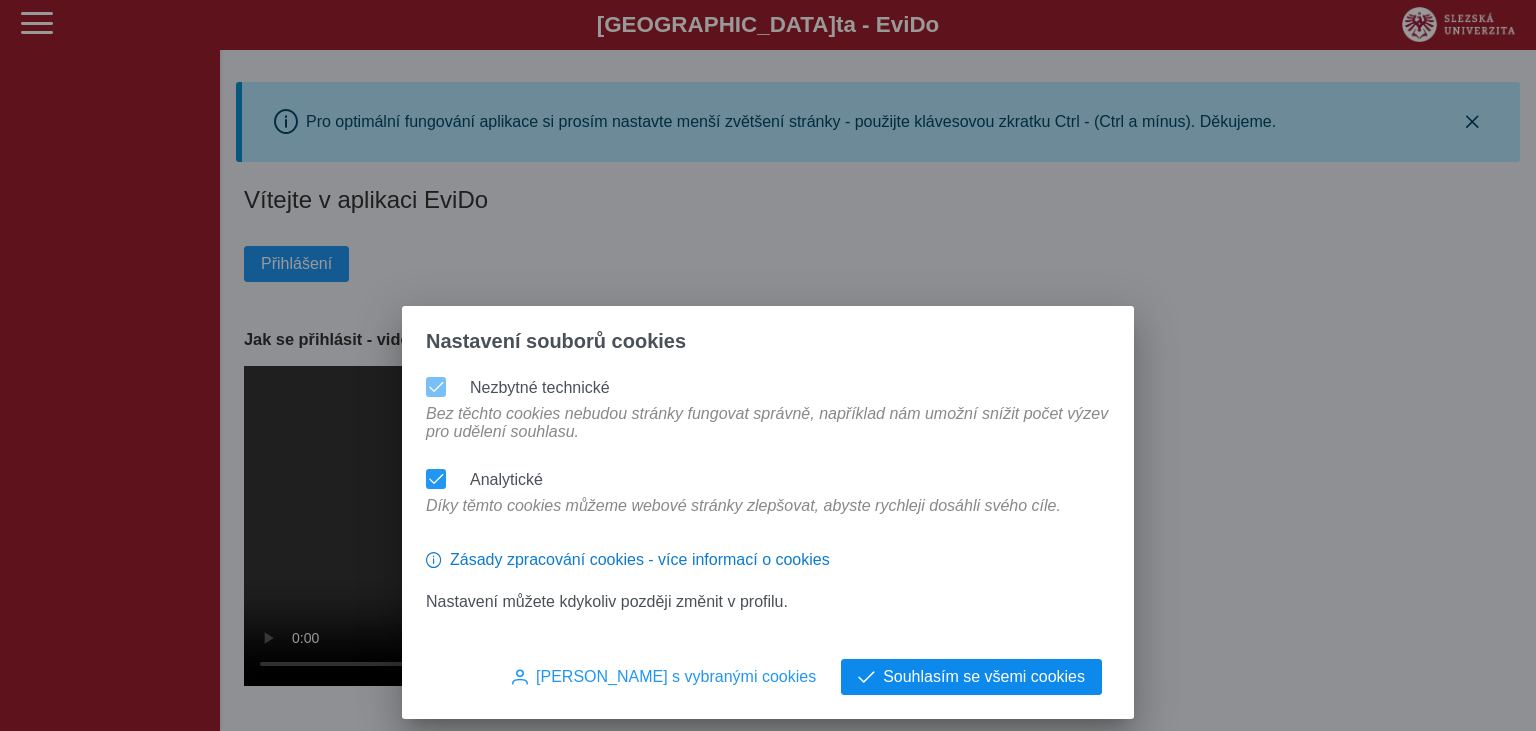 click on "Souhlasím se všemi cookies" at bounding box center [984, 677] 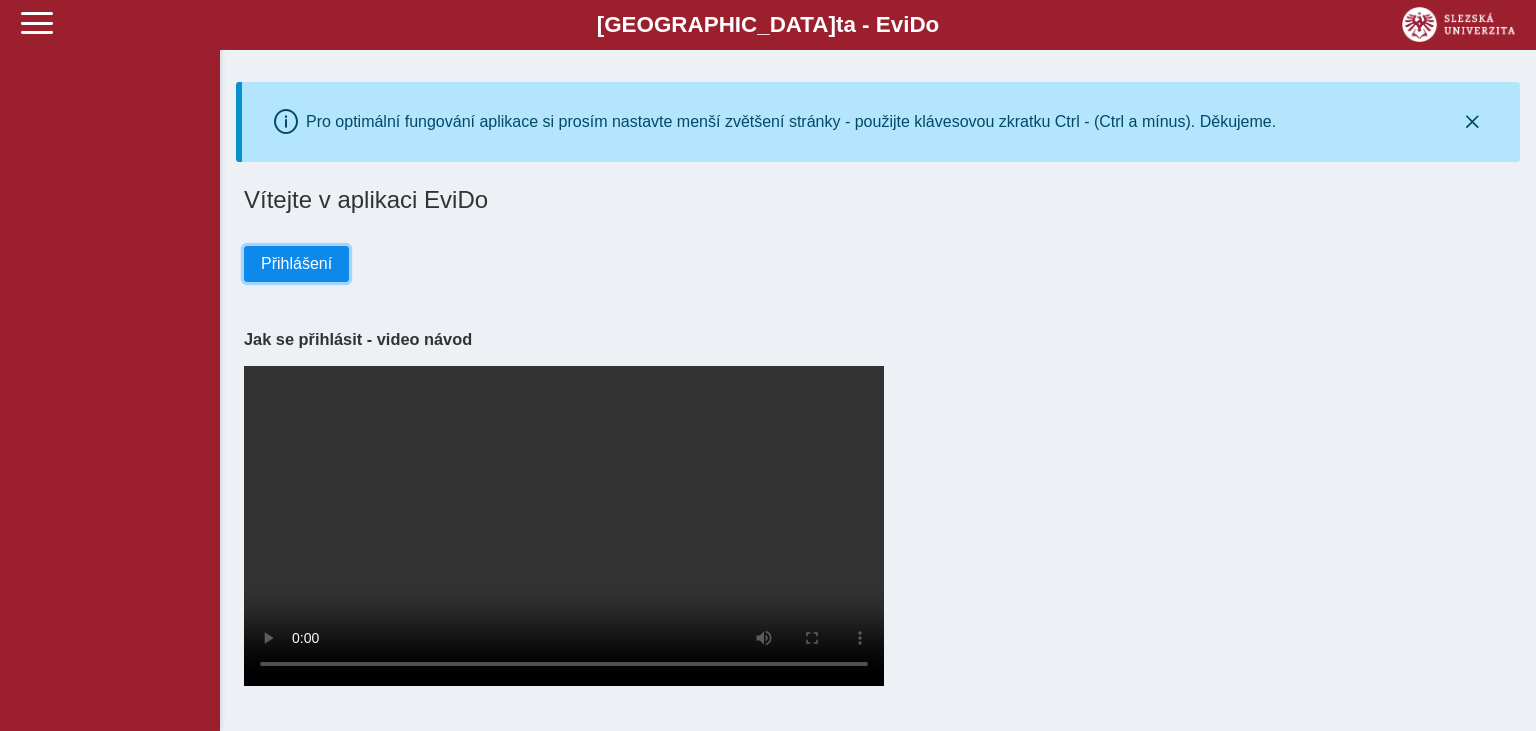 click on "Přihlášení" at bounding box center (296, 264) 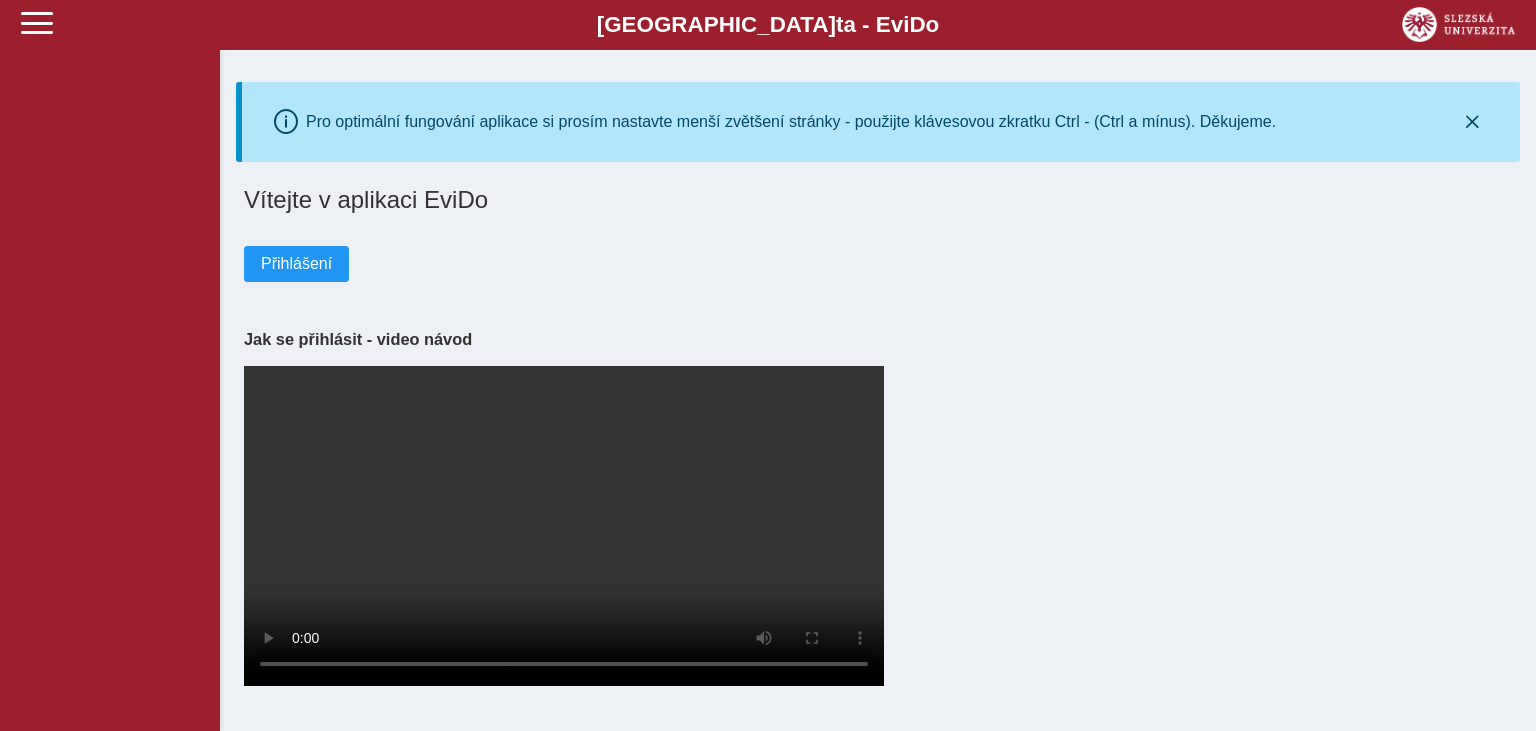 scroll, scrollTop: 0, scrollLeft: 0, axis: both 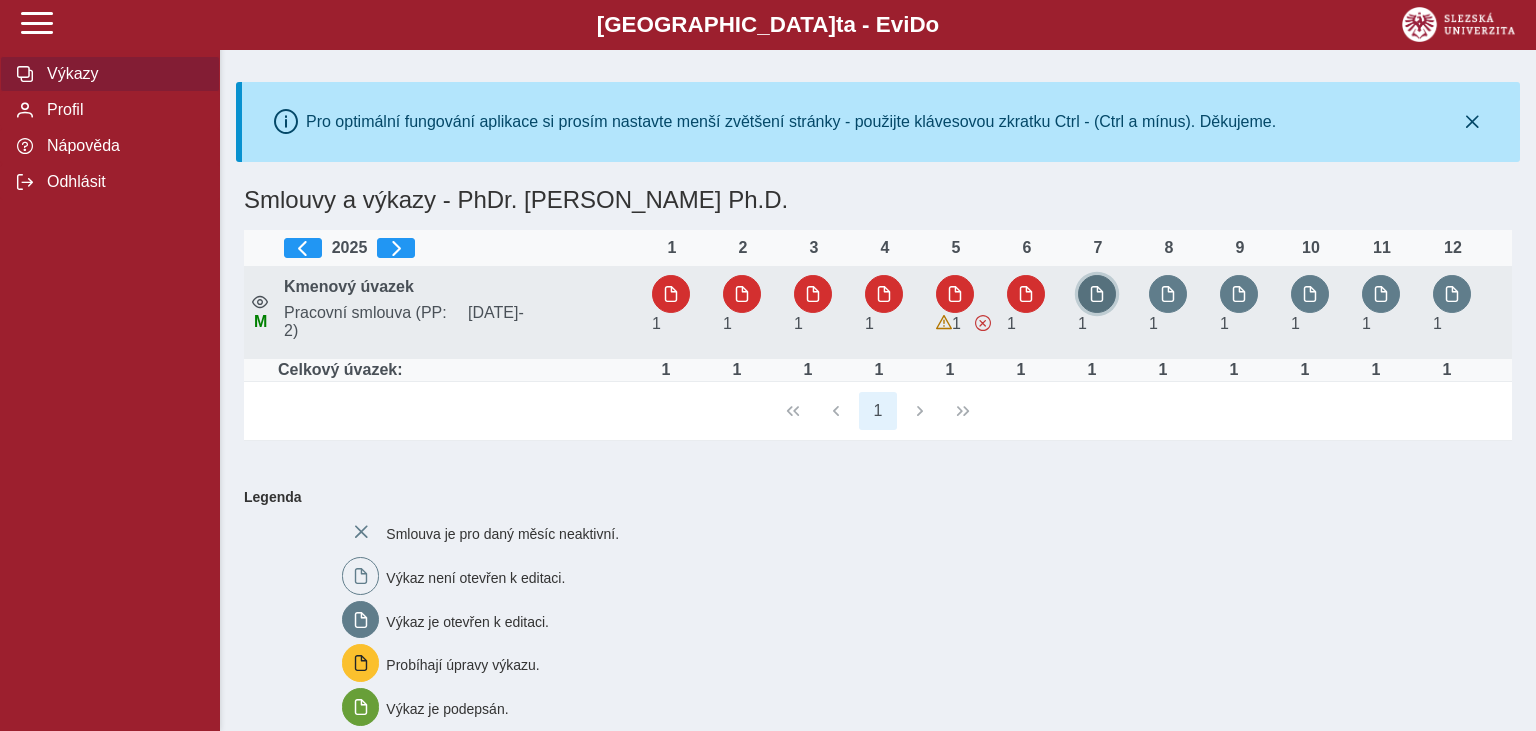 click at bounding box center (1097, 294) 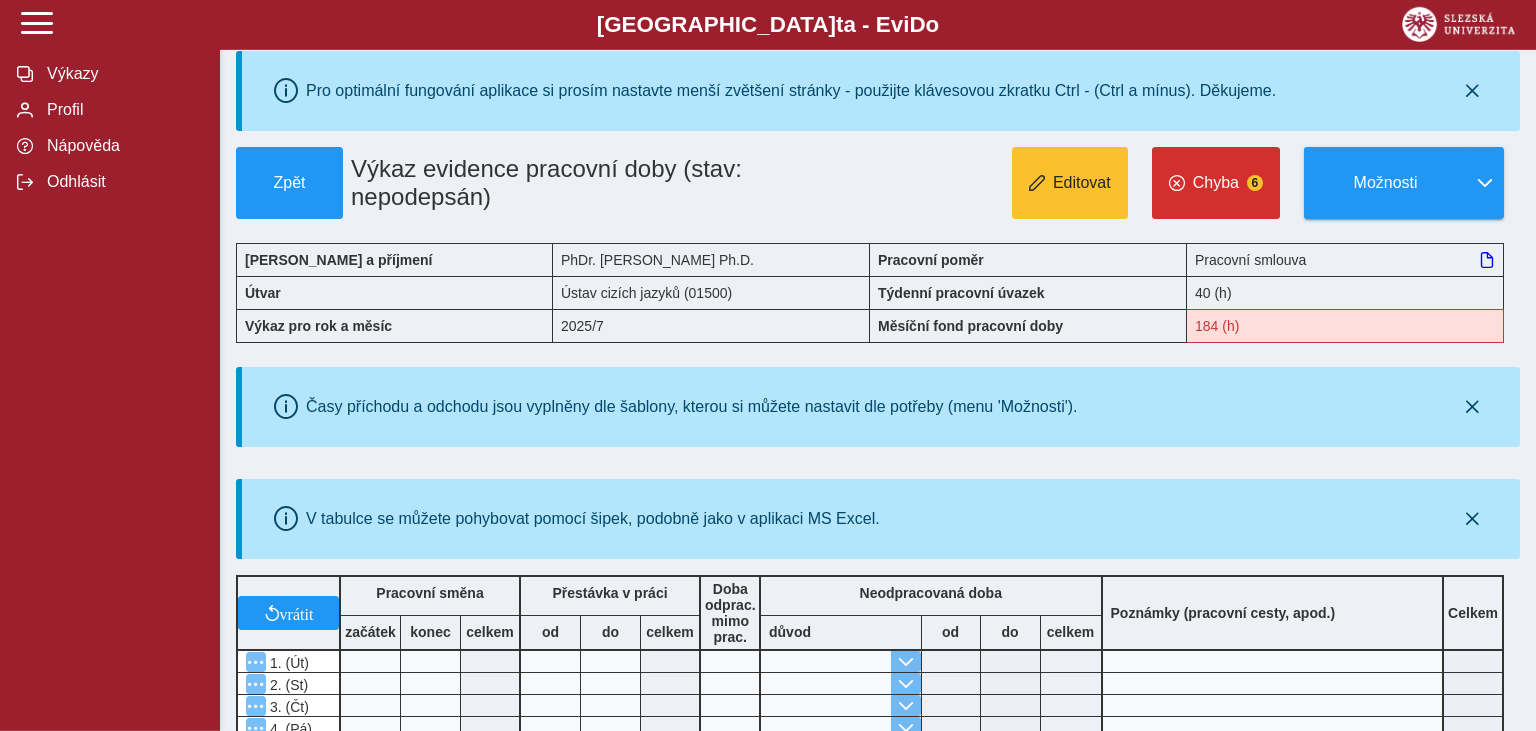 scroll, scrollTop: 0, scrollLeft: 0, axis: both 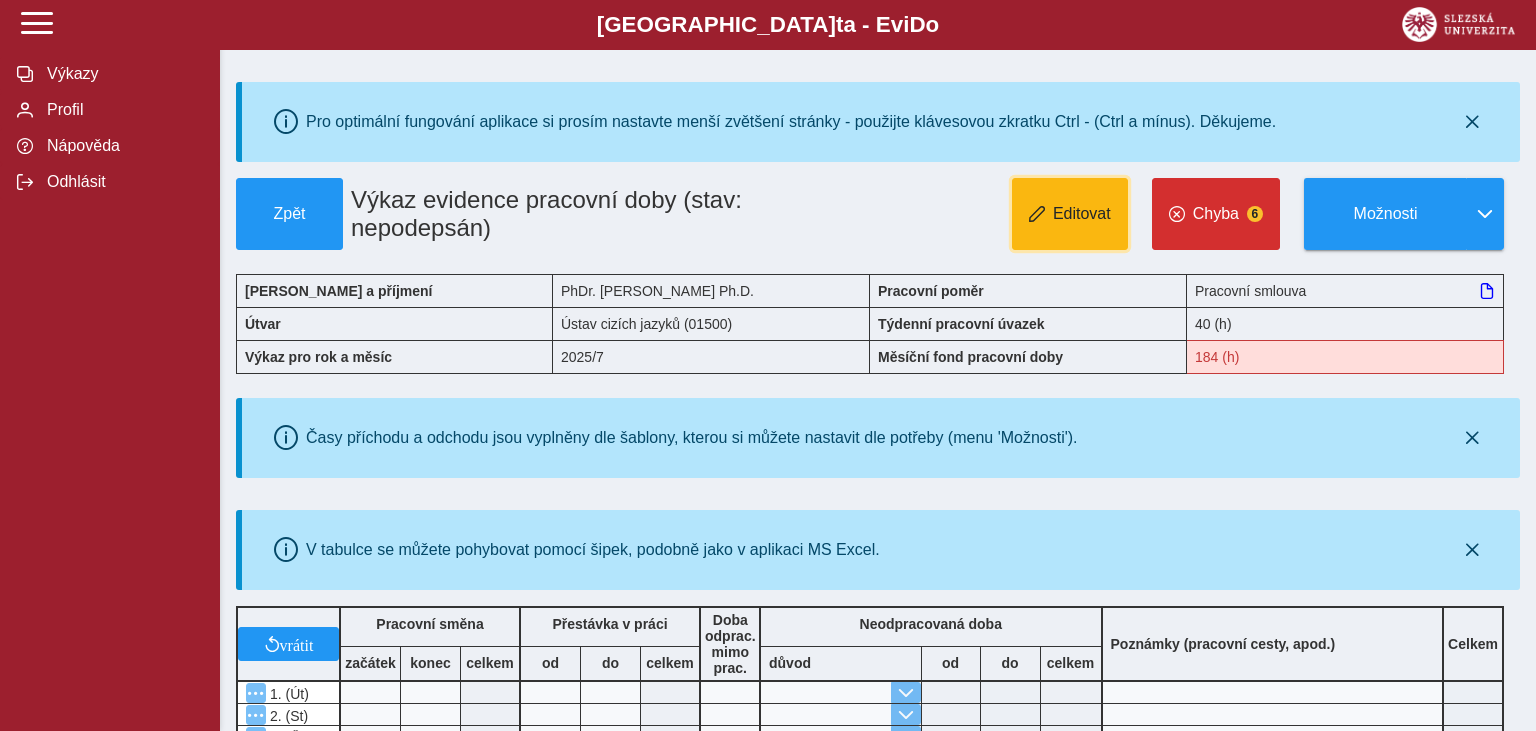 click on "Editovat" at bounding box center (1082, 214) 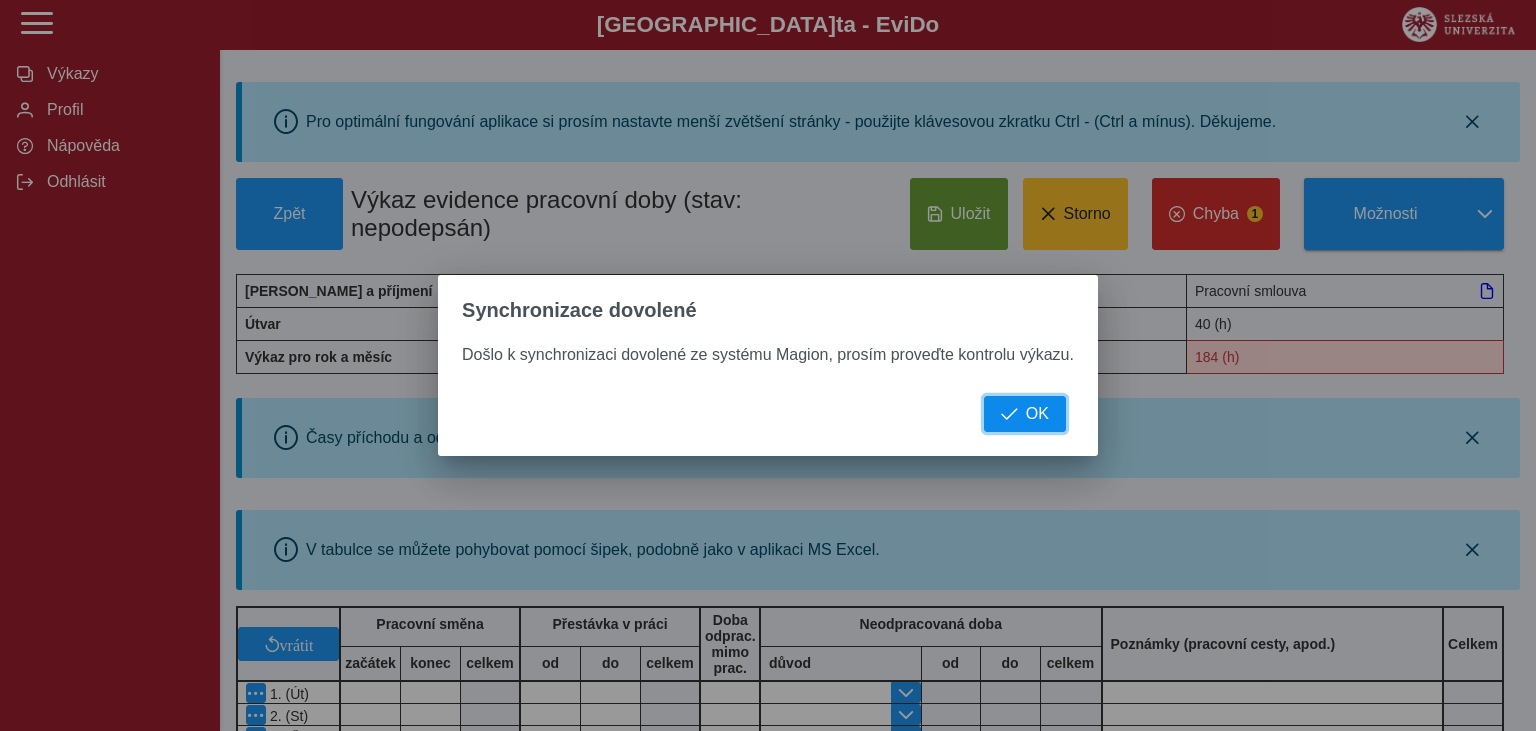 click on "OK" at bounding box center [1037, 414] 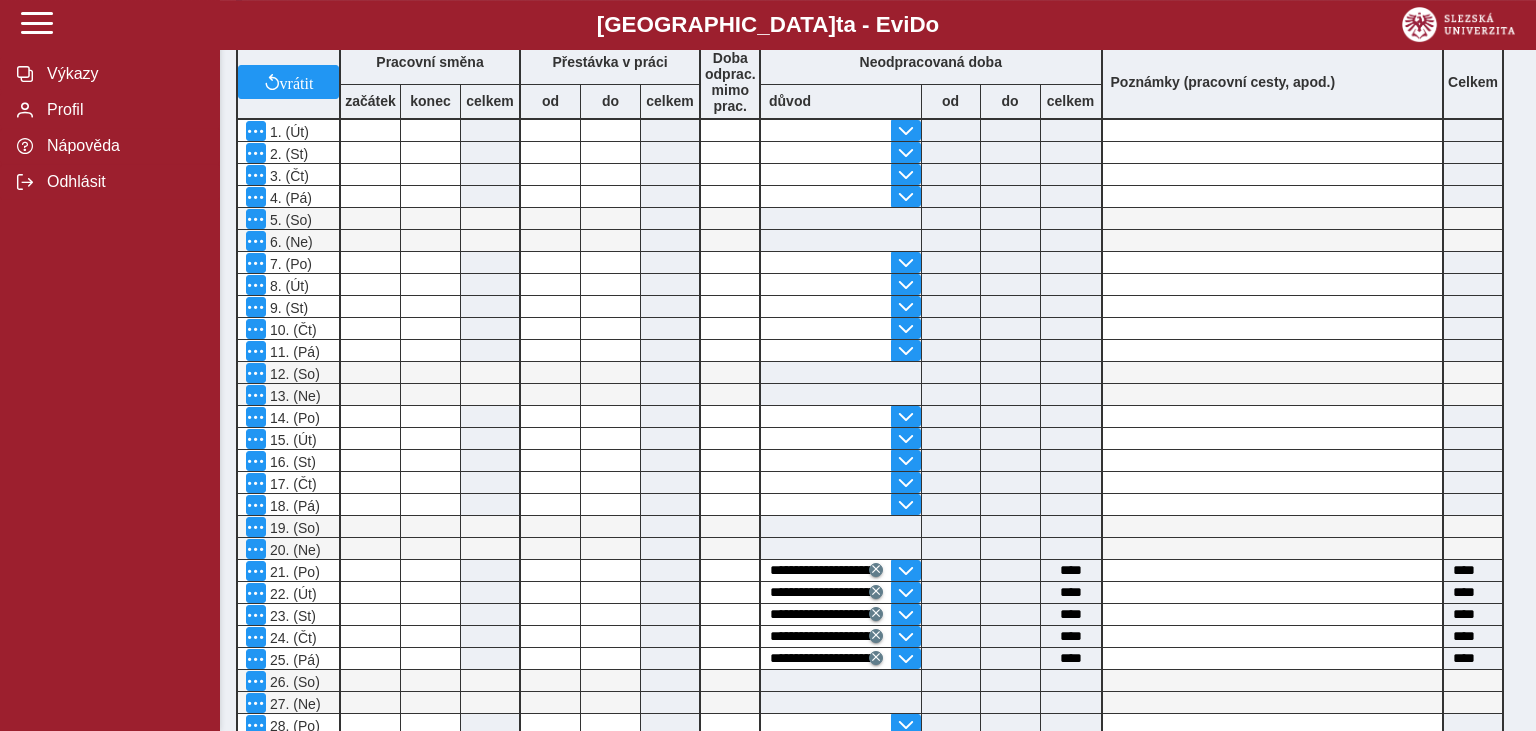 scroll, scrollTop: 646, scrollLeft: 0, axis: vertical 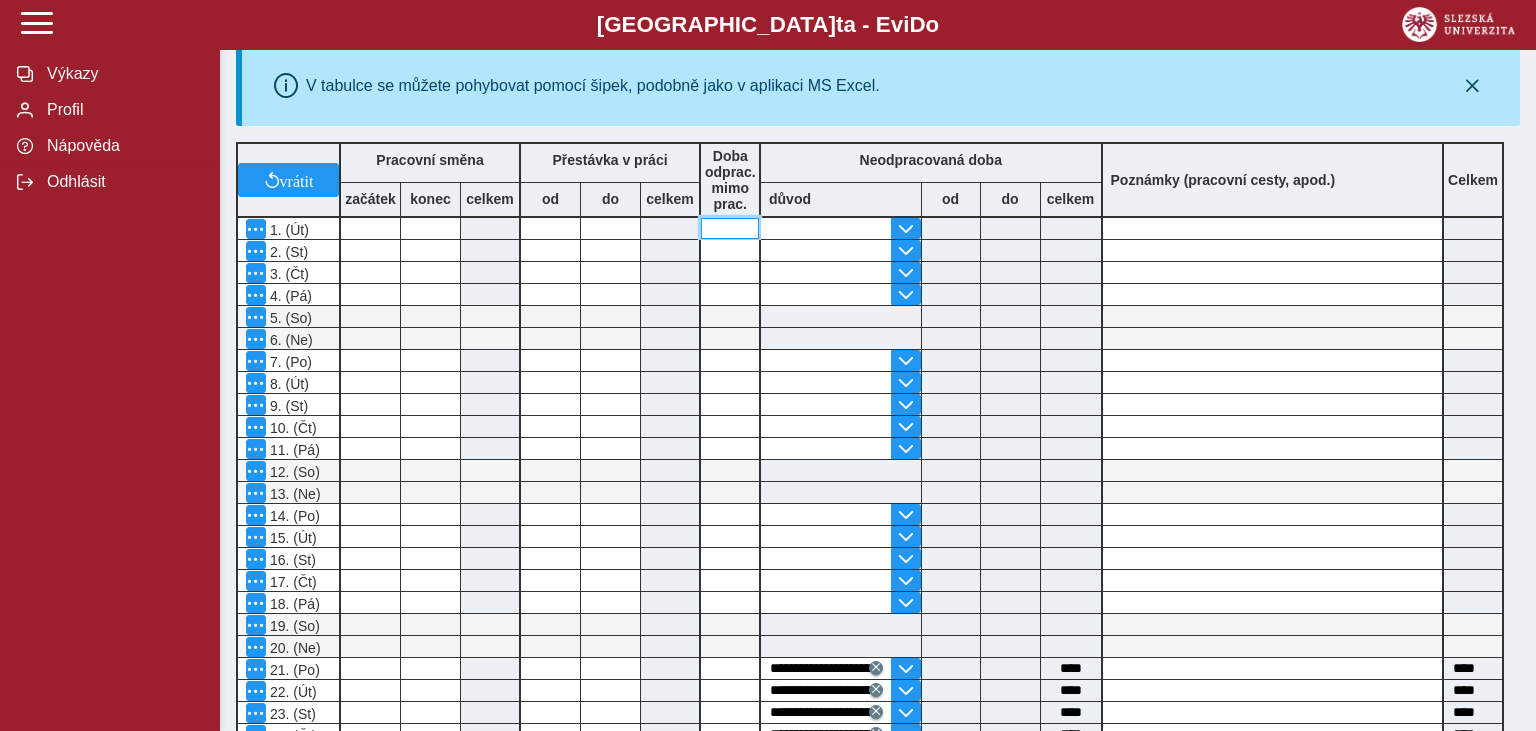click at bounding box center [730, 228] 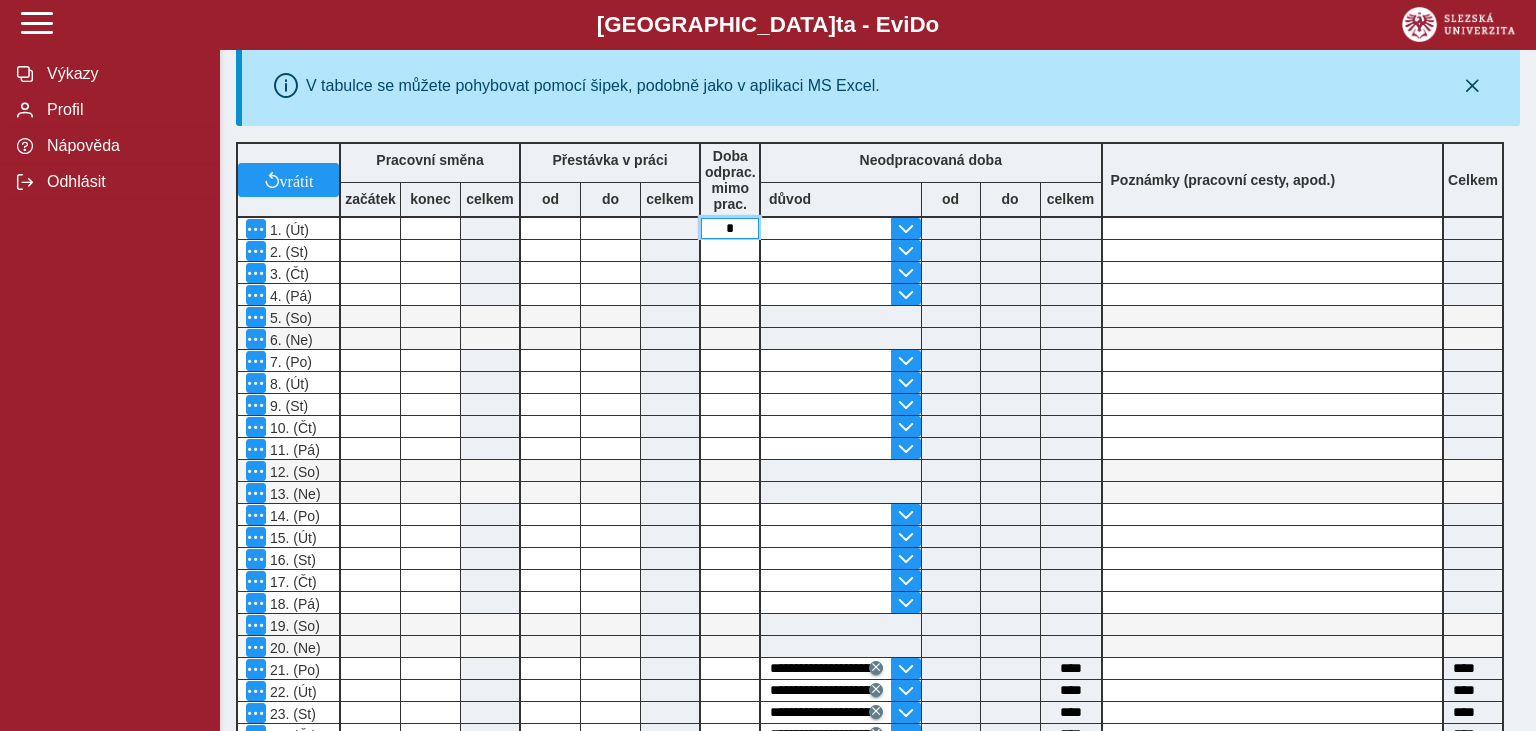 type on "****" 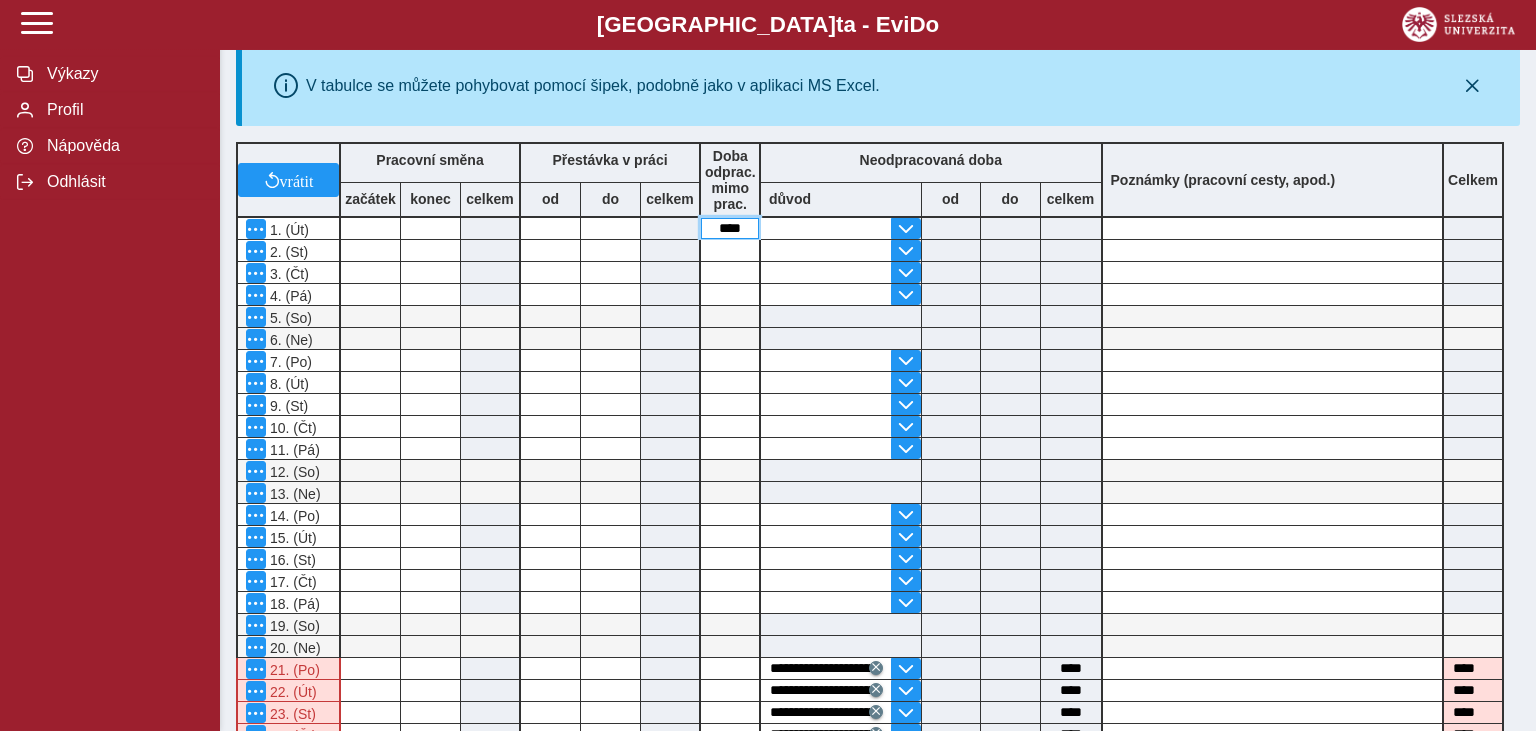 type on "****" 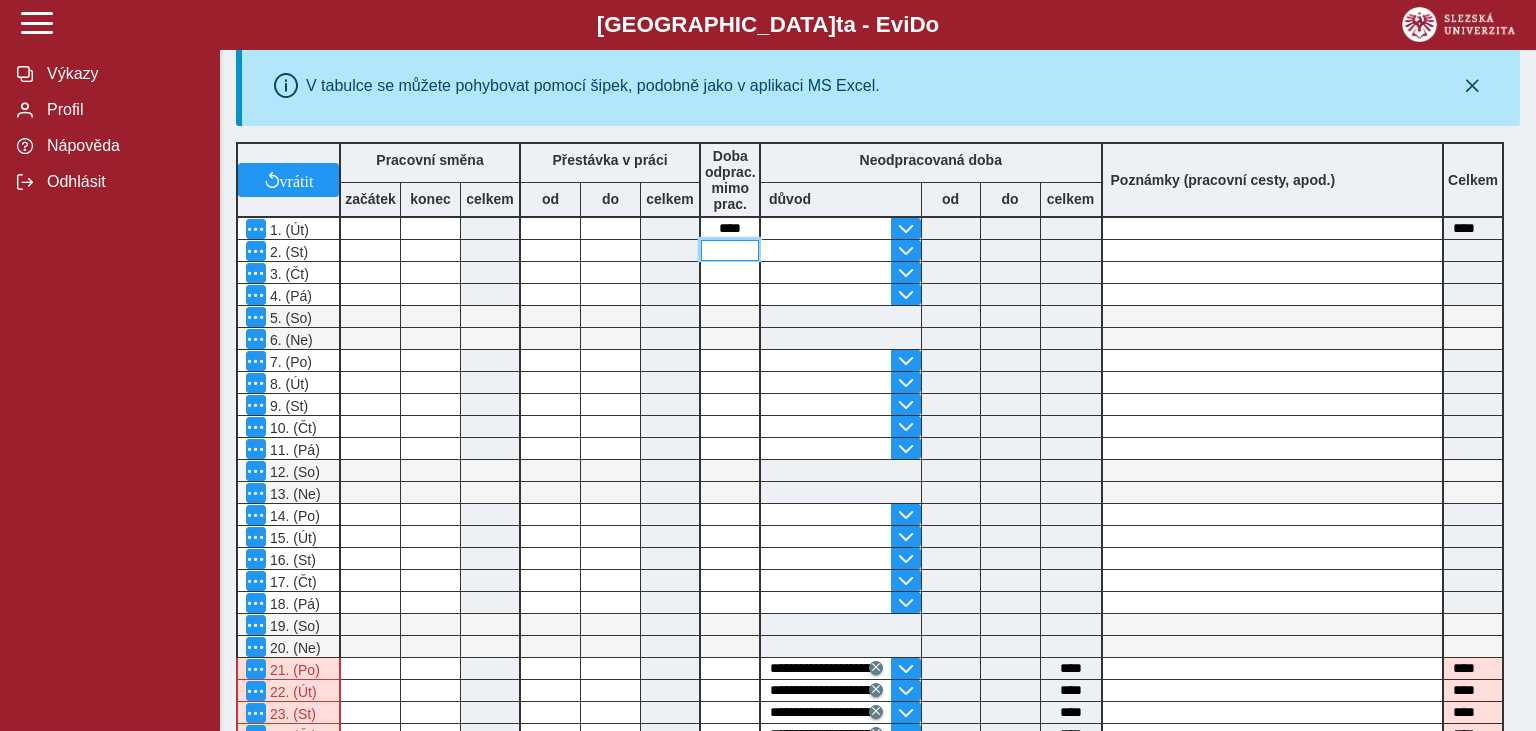 click at bounding box center (730, 250) 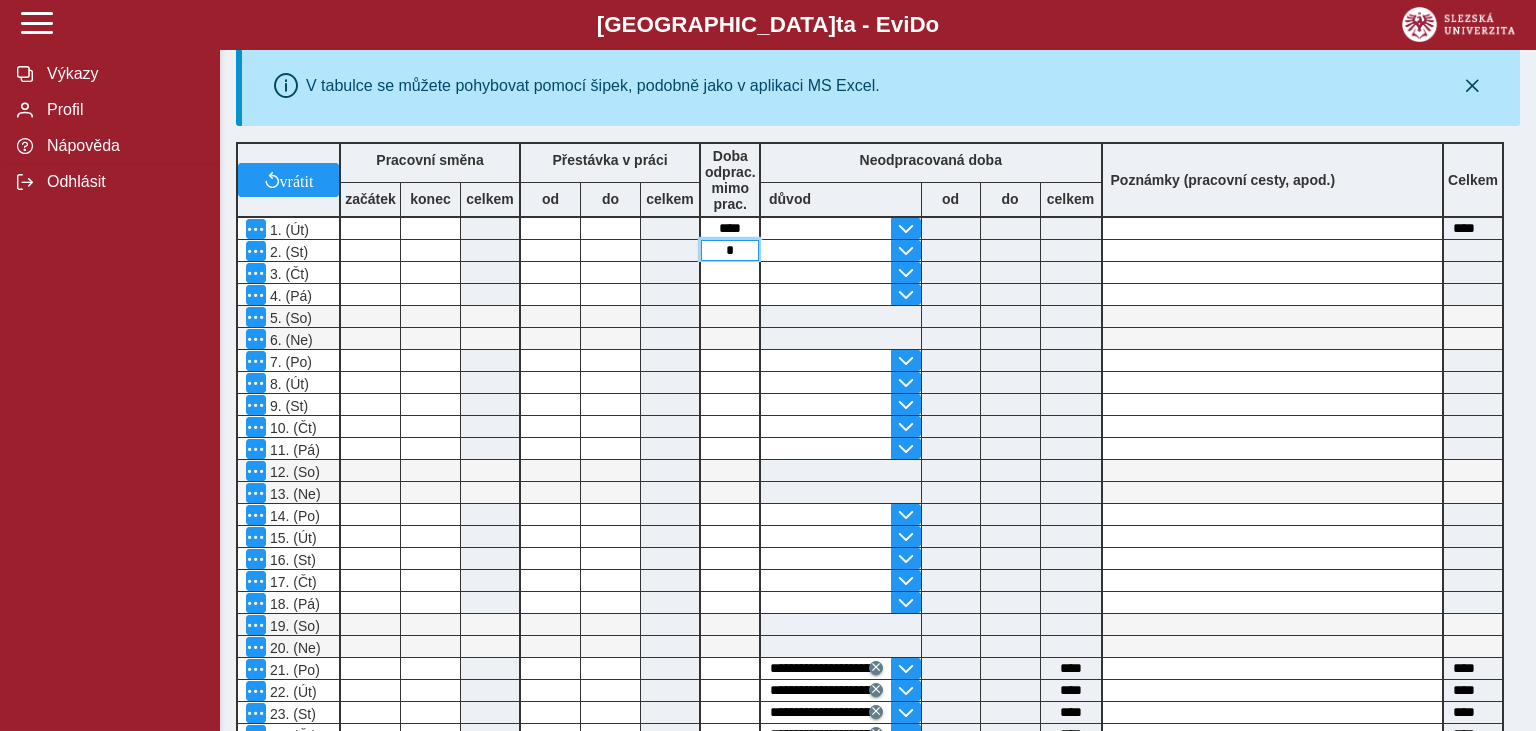 type on "****" 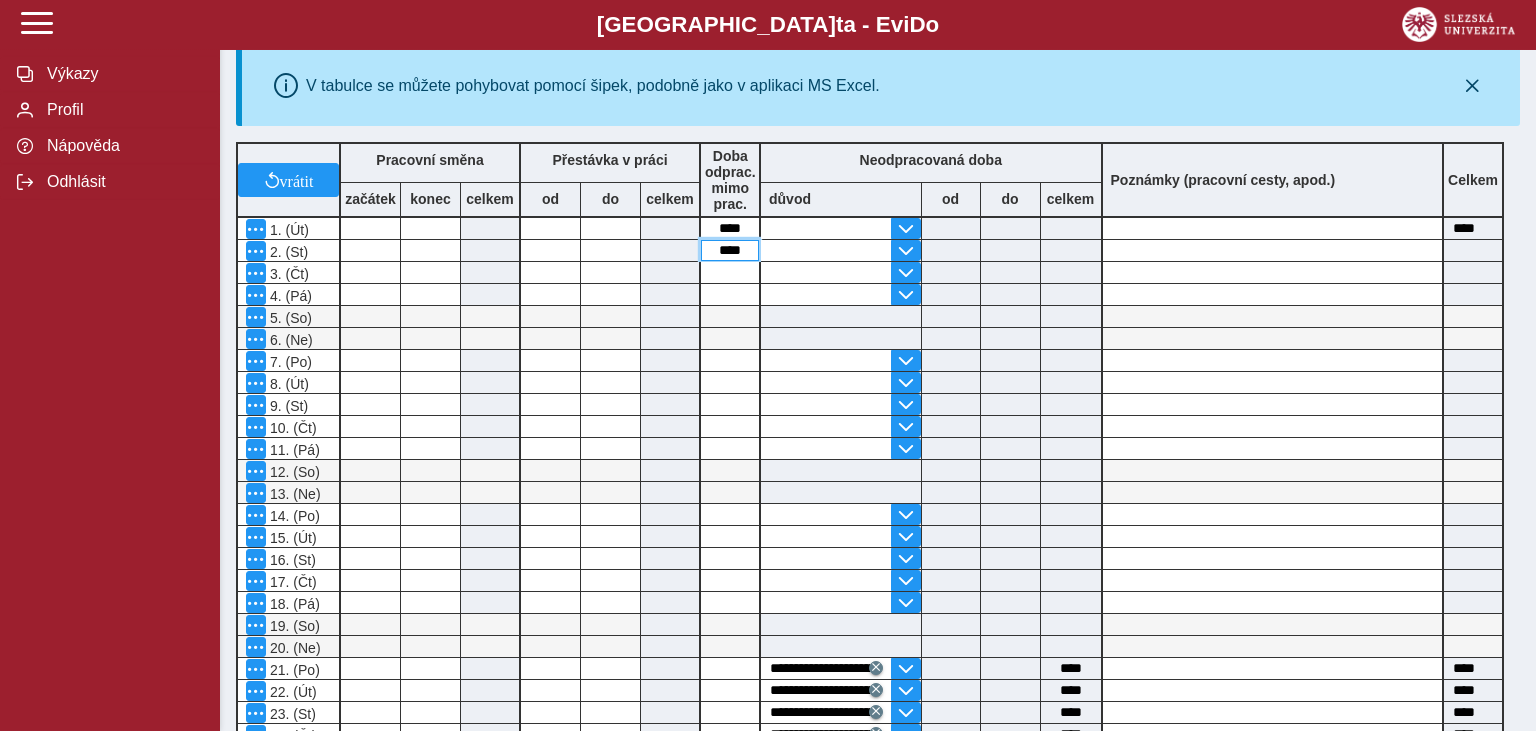 type on "****" 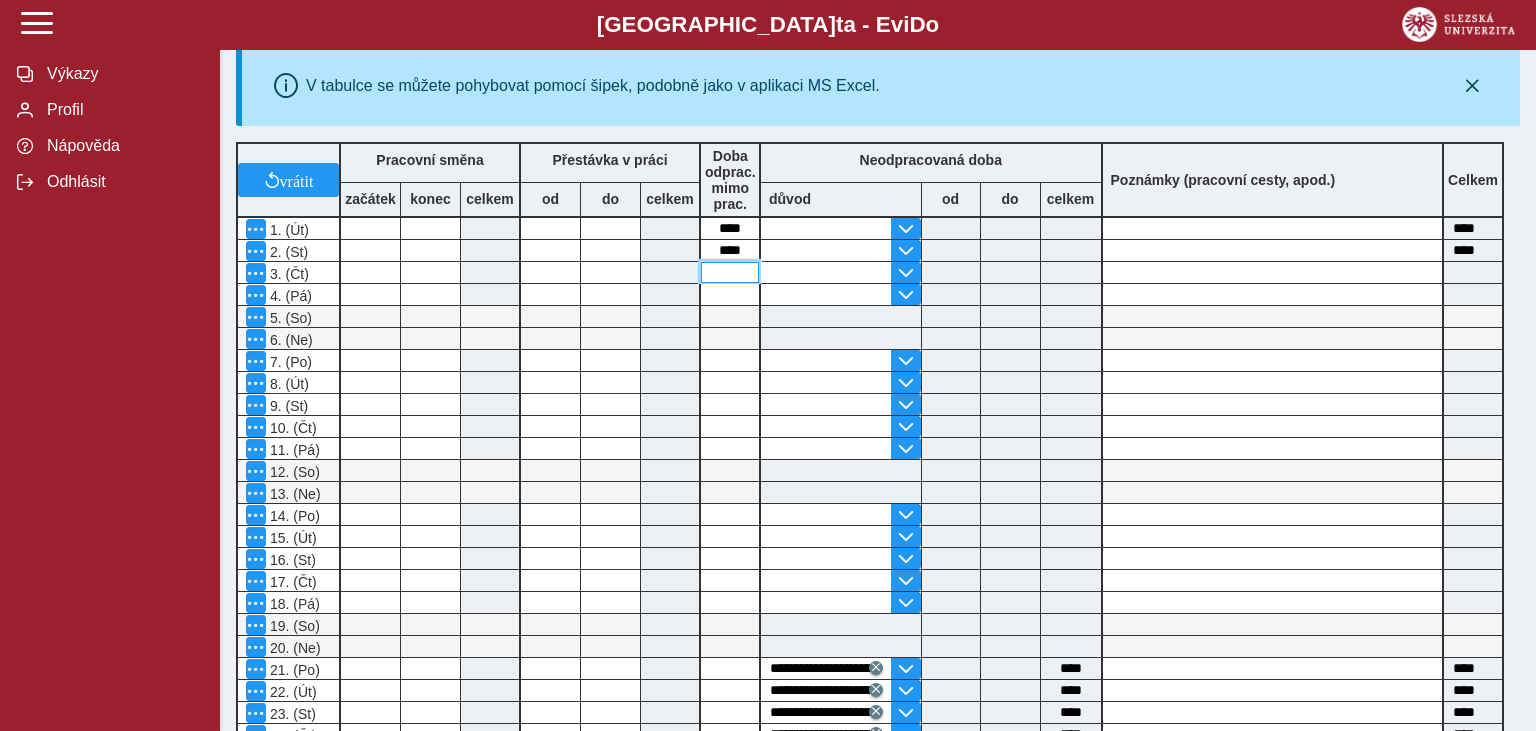 click at bounding box center (730, 272) 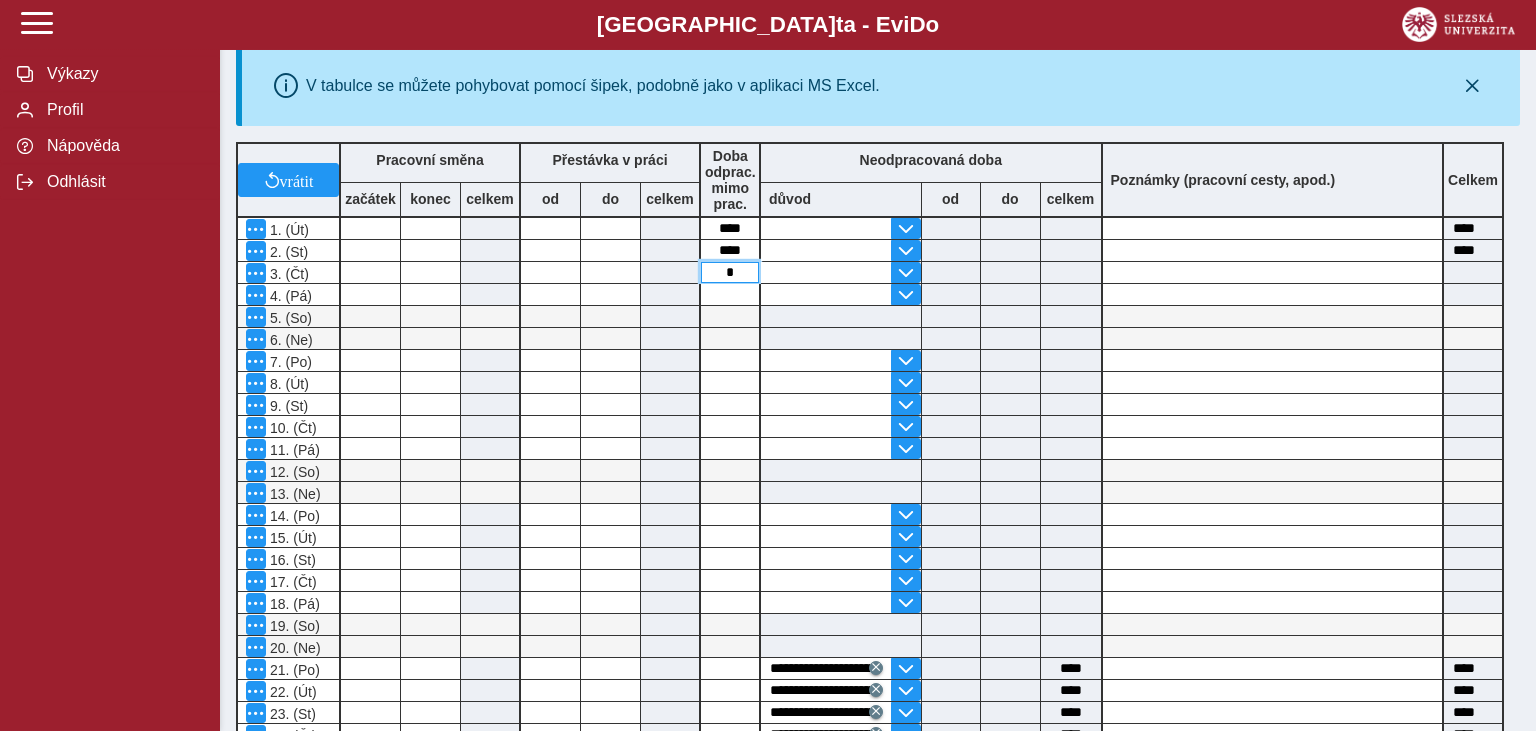 type on "****" 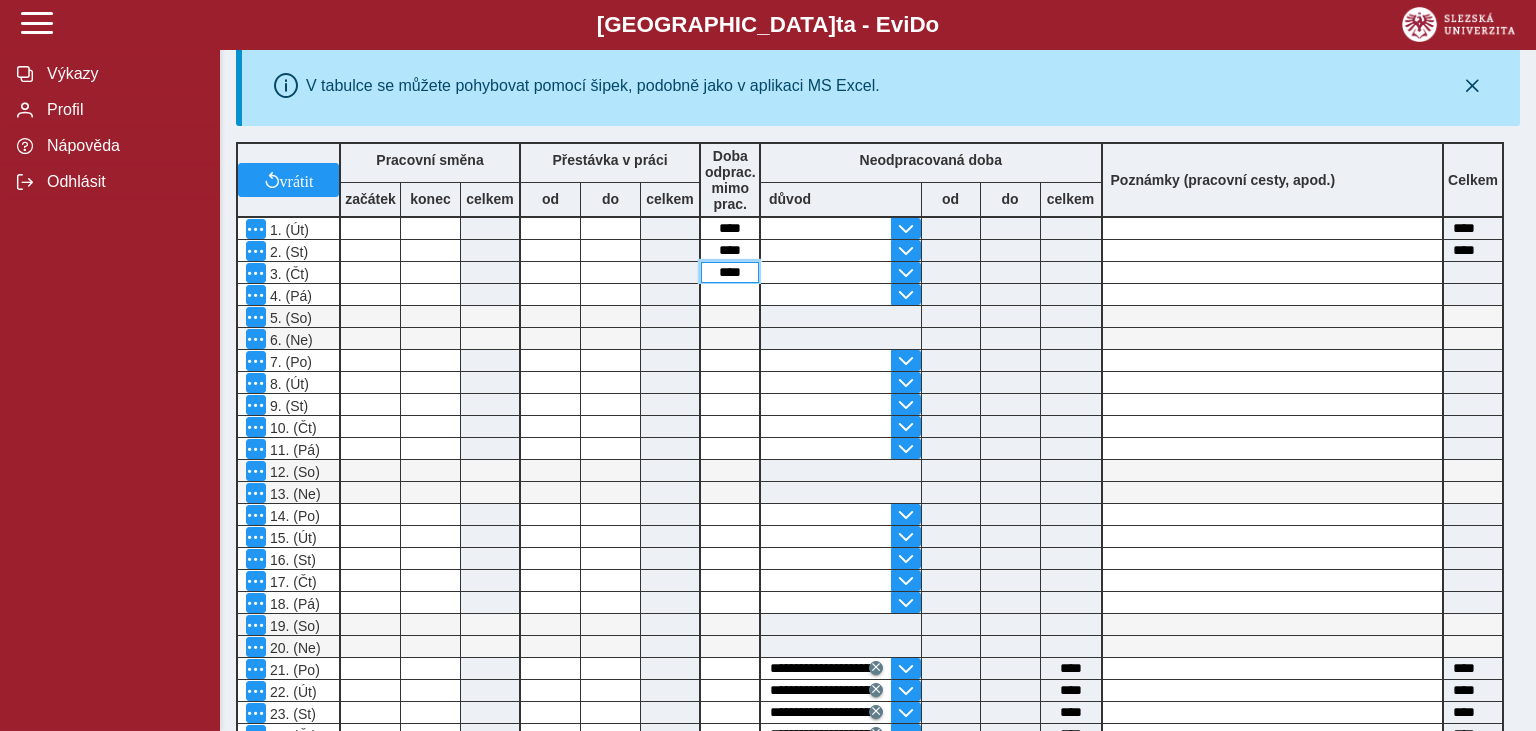 type on "****" 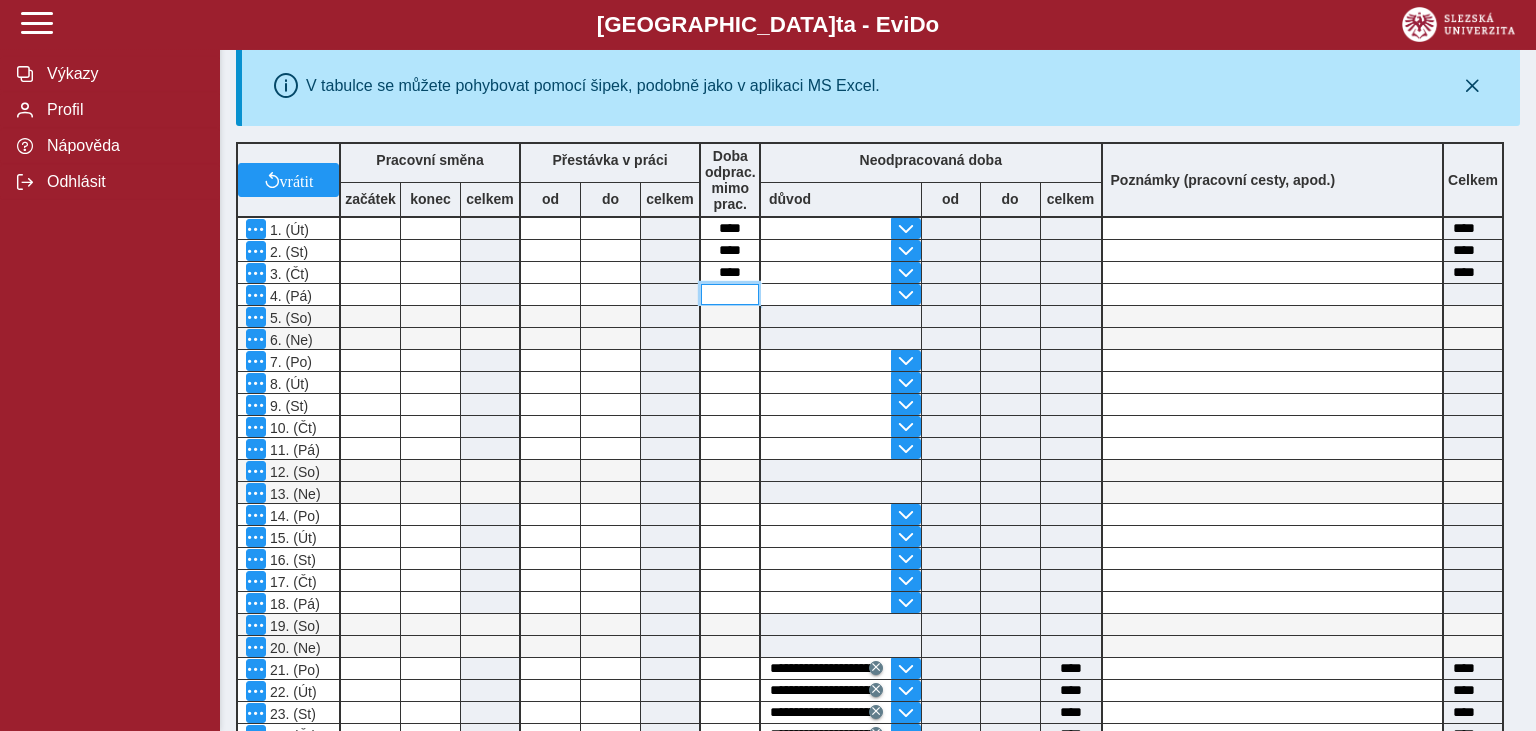 click at bounding box center (730, 294) 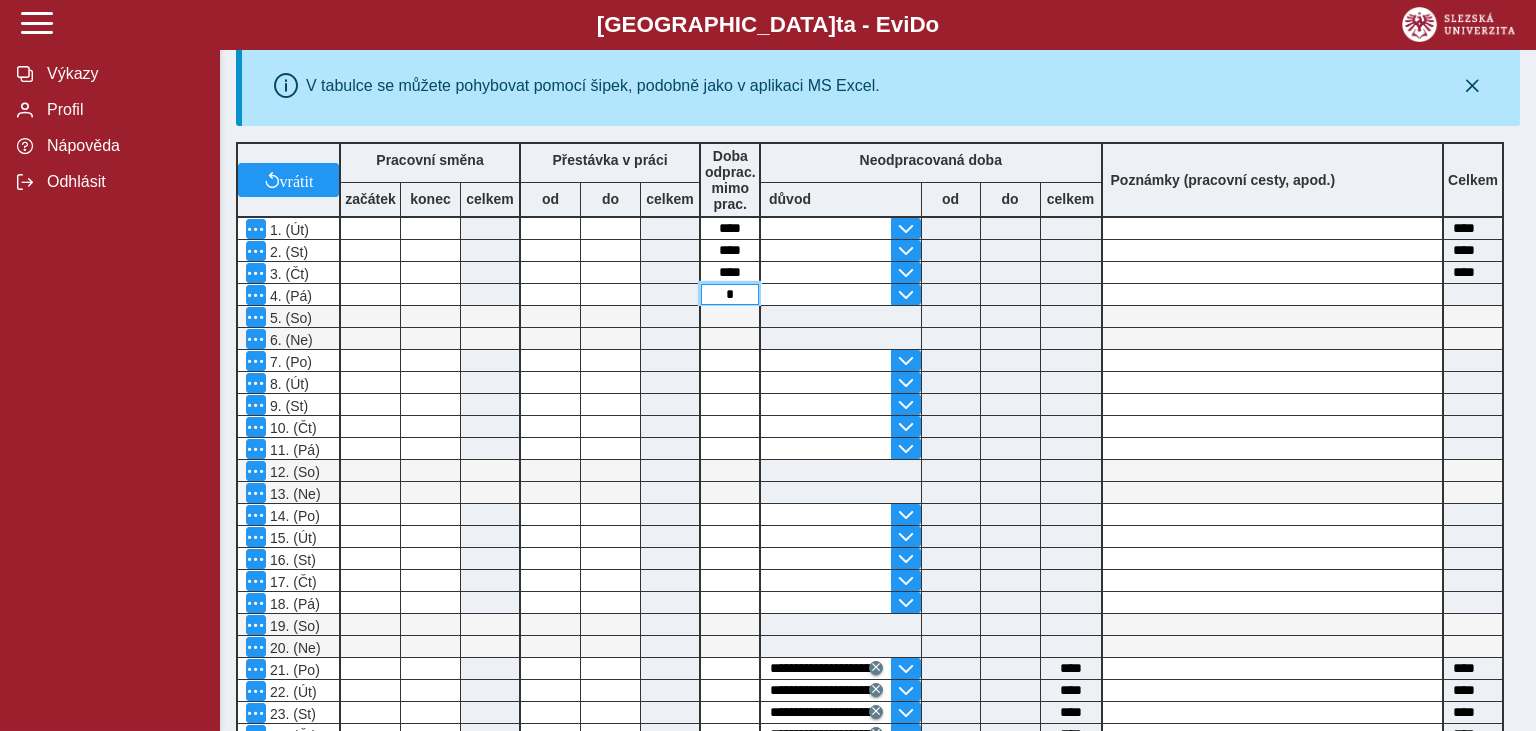 type on "****" 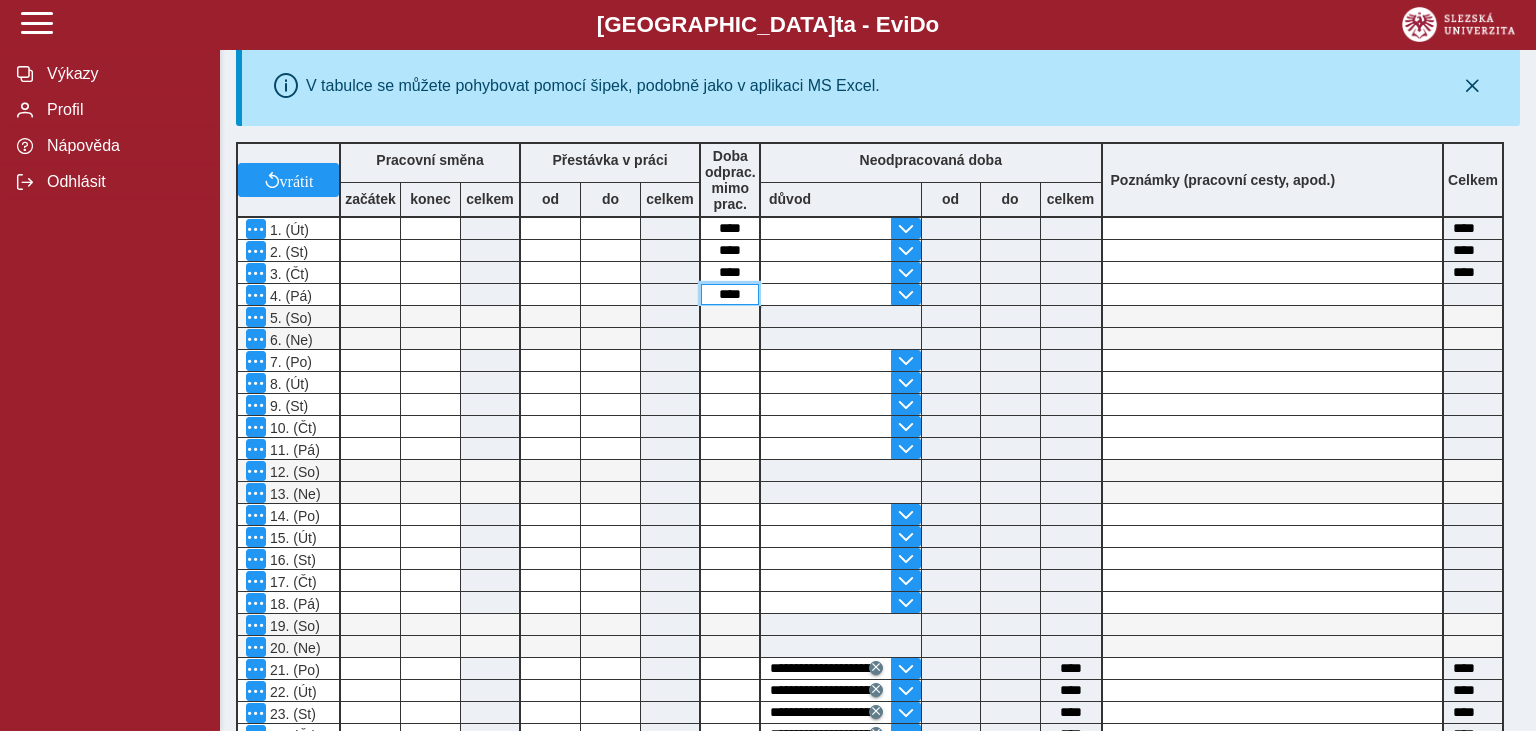 type on "****" 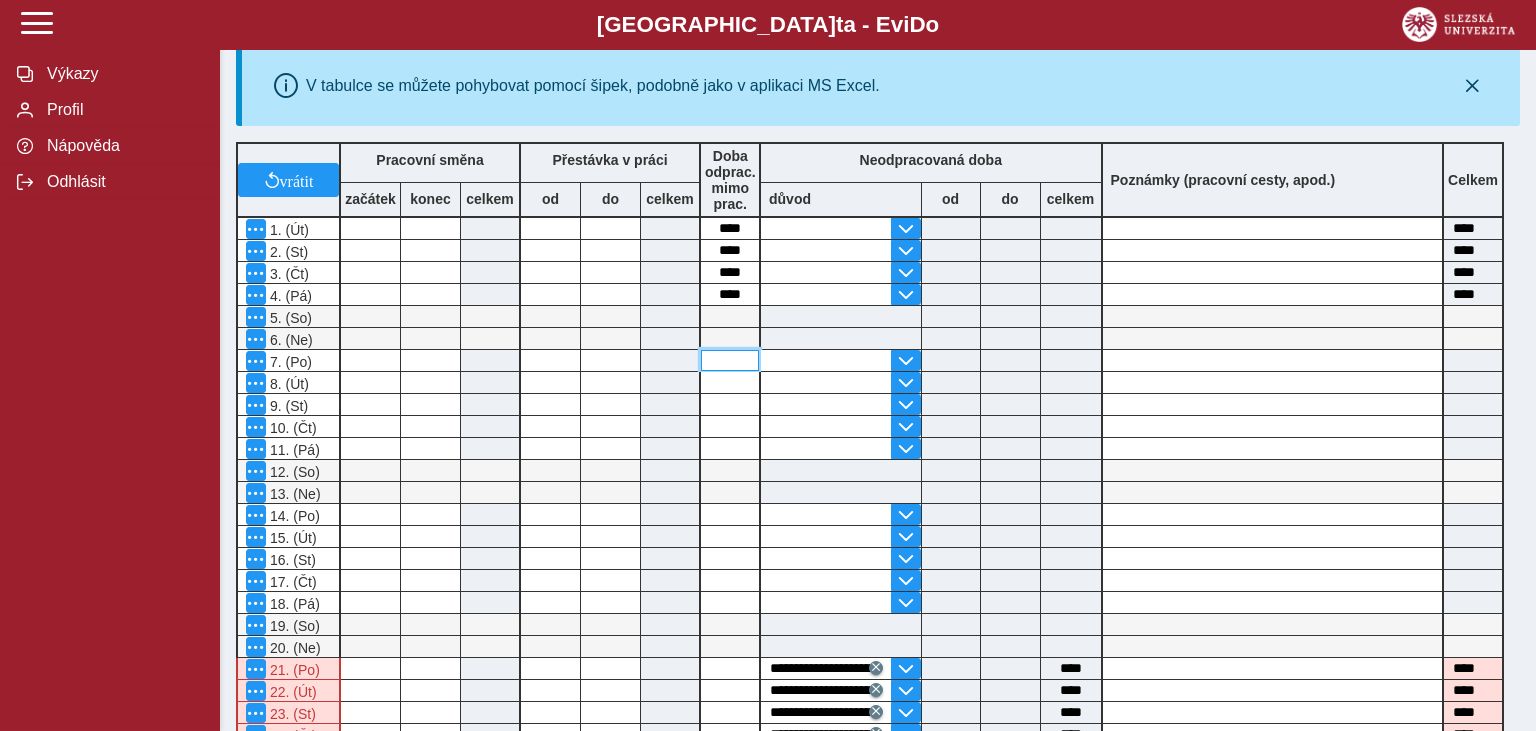click at bounding box center [730, 360] 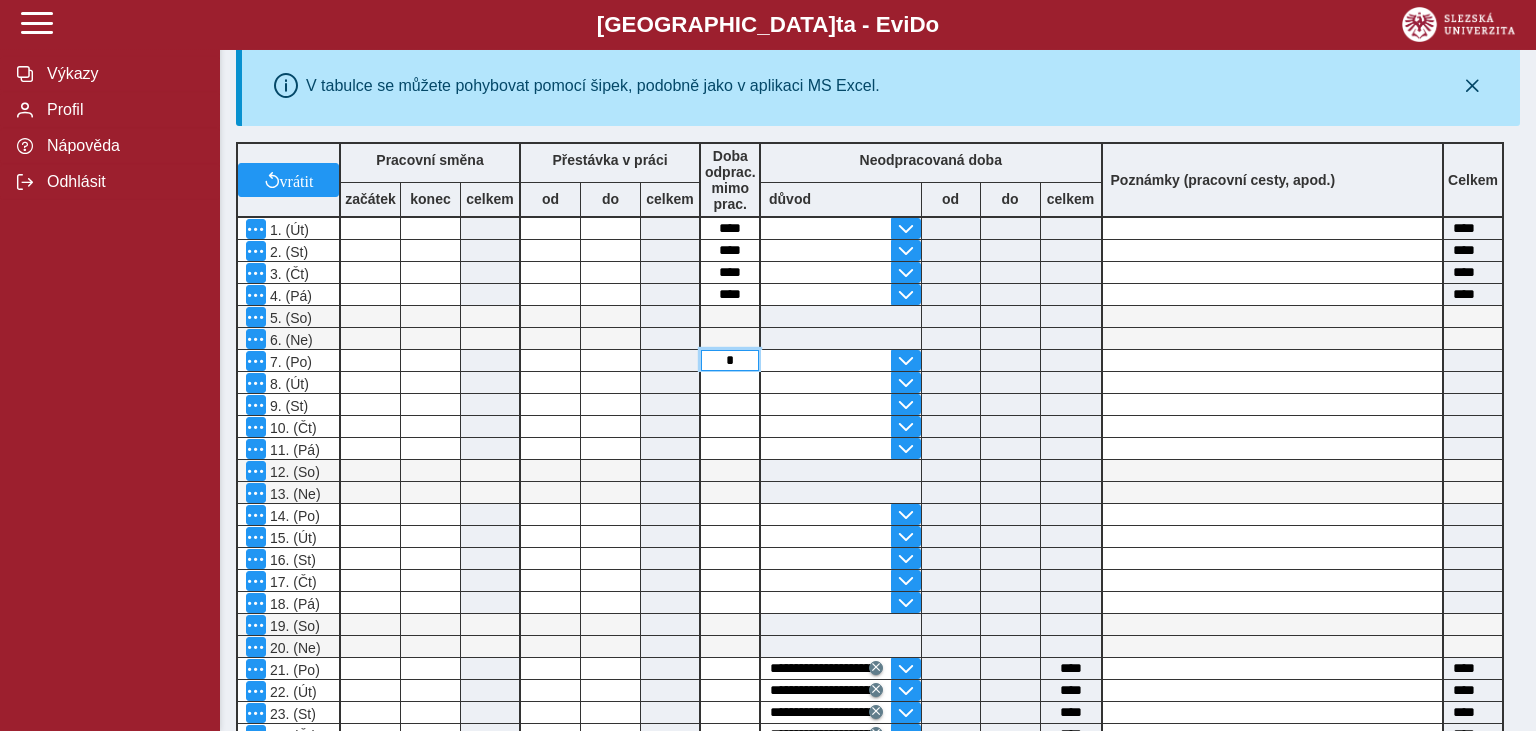 type on "****" 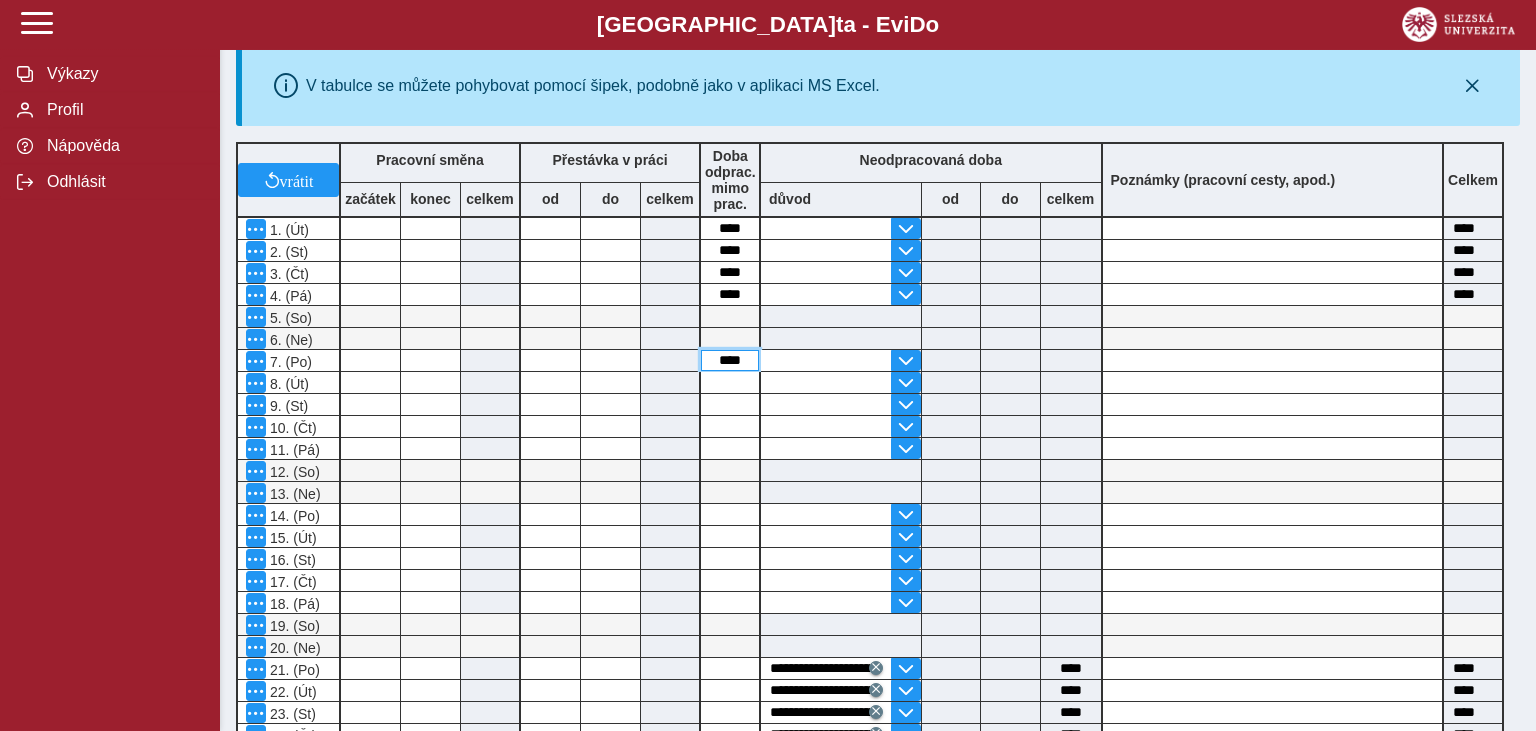 type on "****" 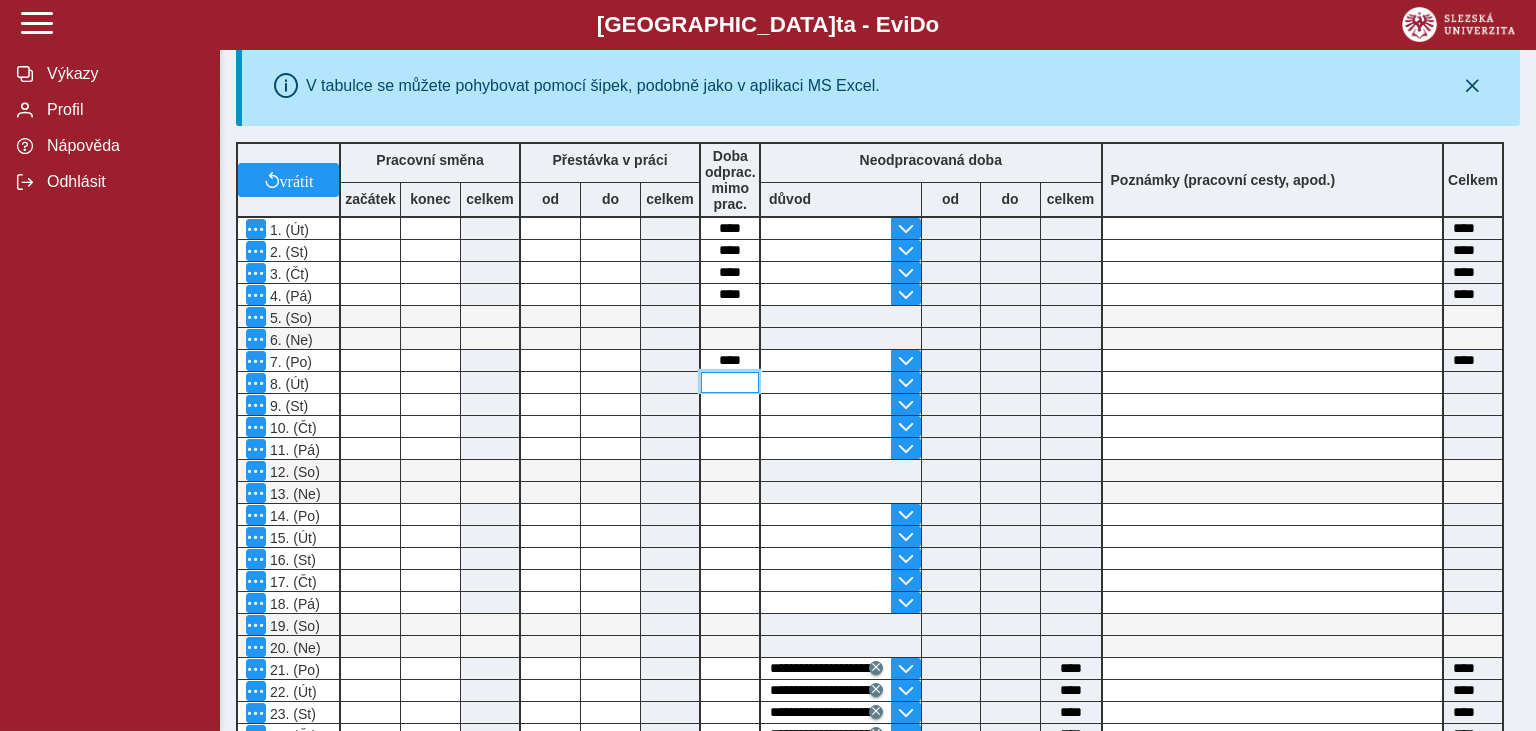 click at bounding box center (730, 382) 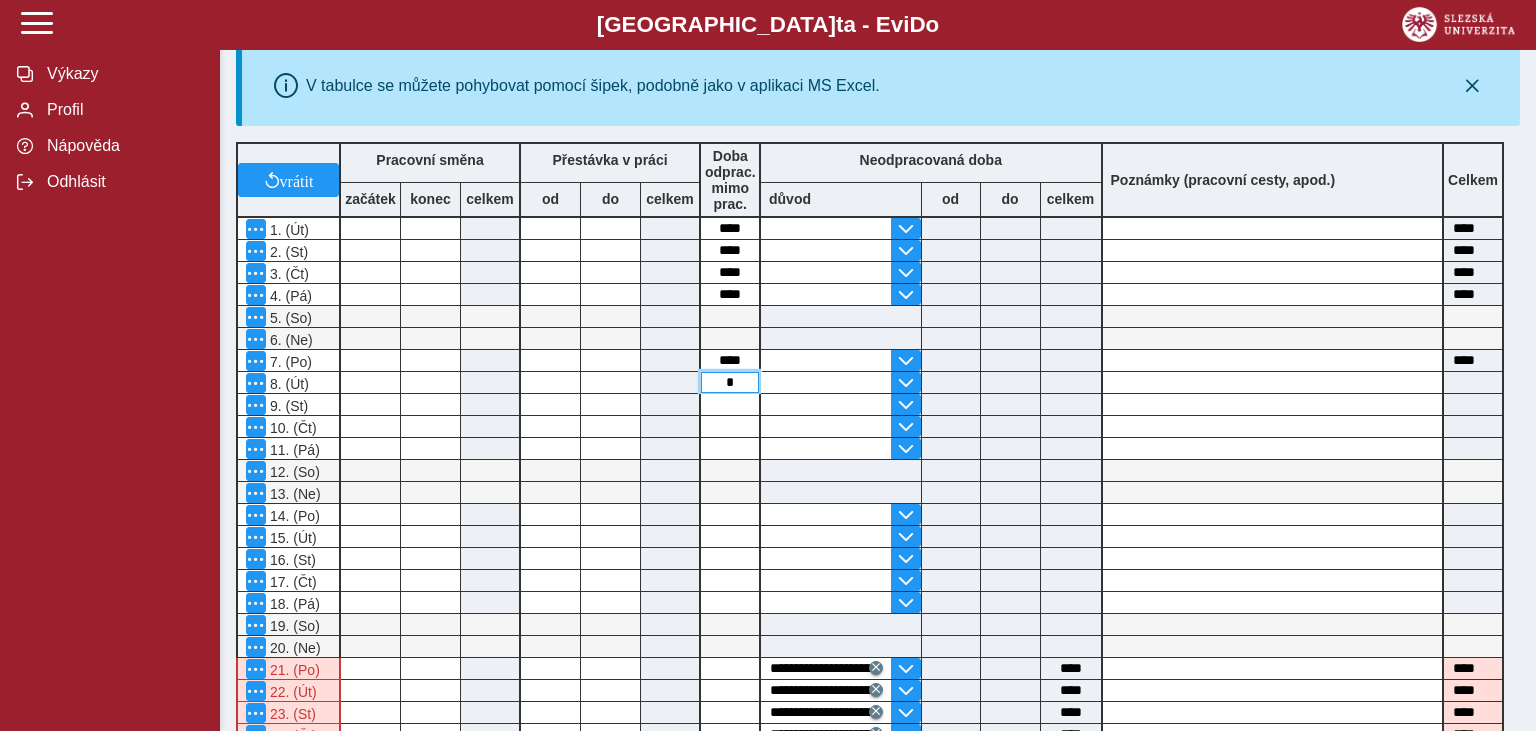 type on "****" 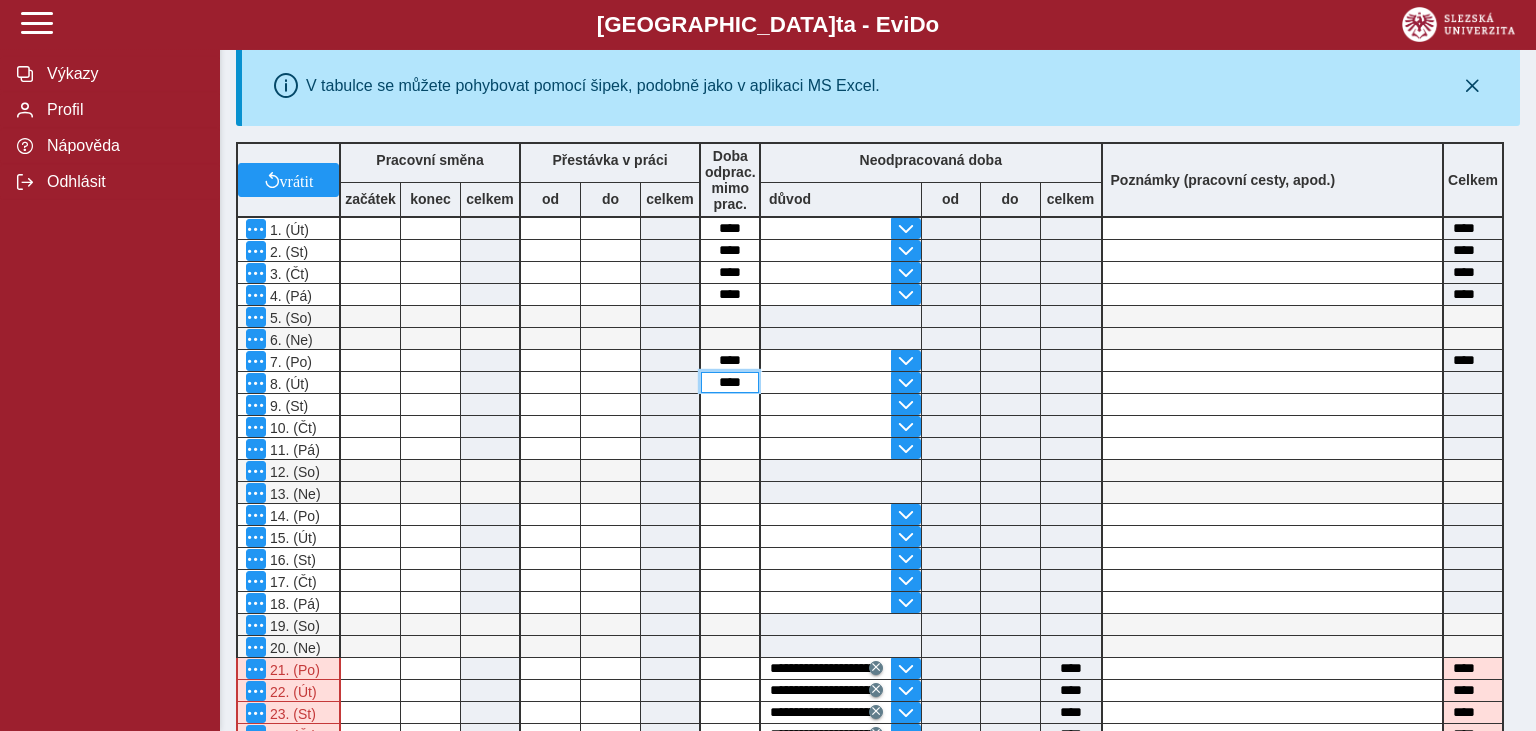 type on "****" 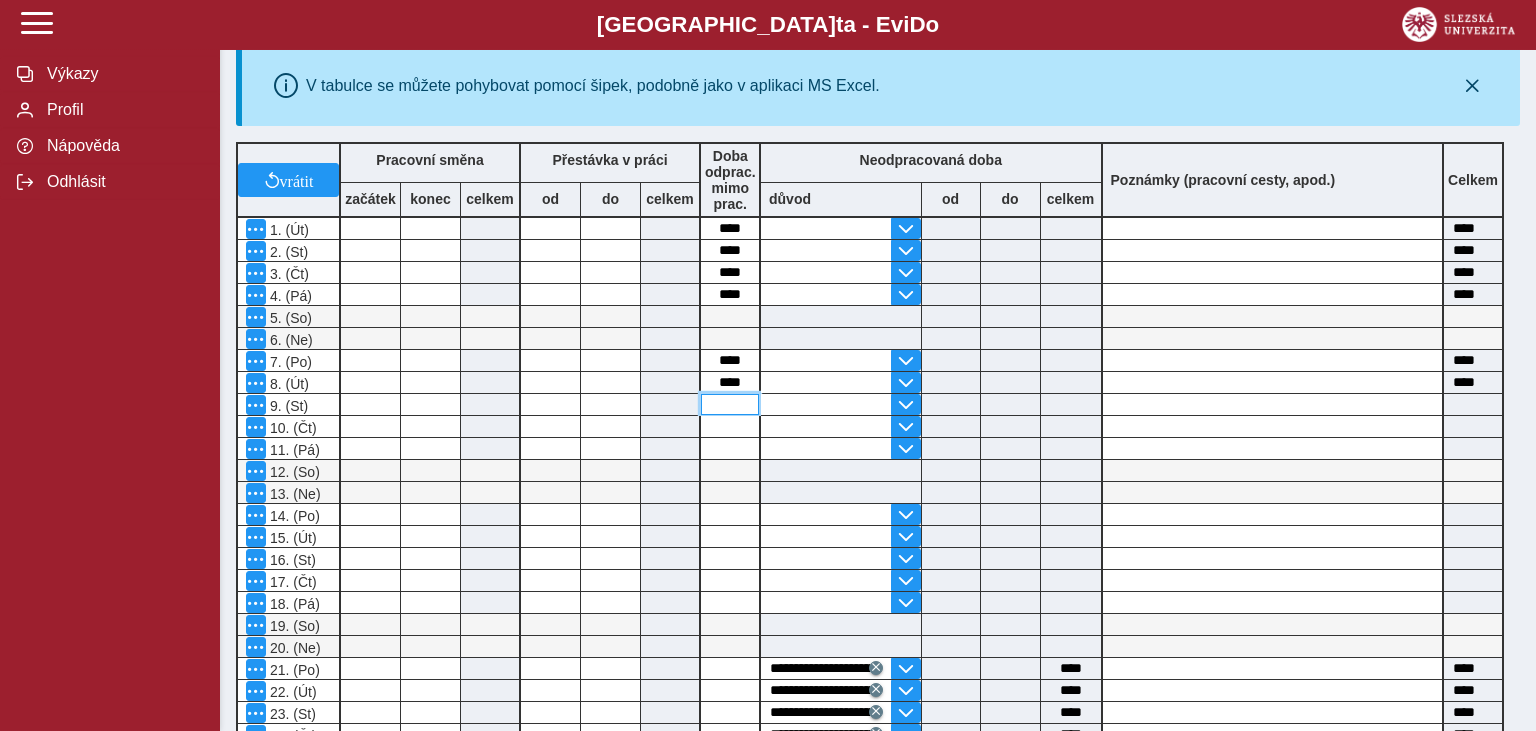 click at bounding box center [730, 404] 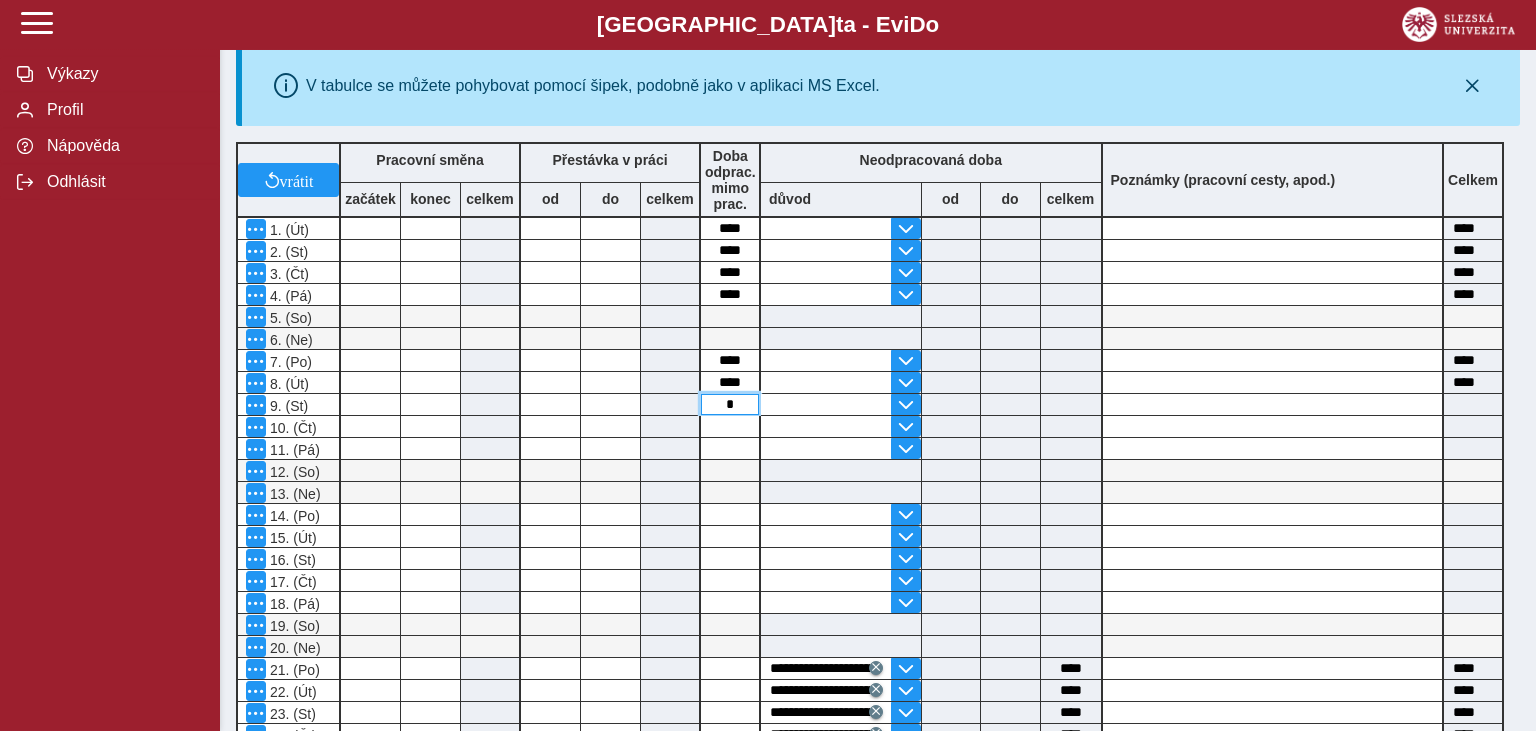 type on "****" 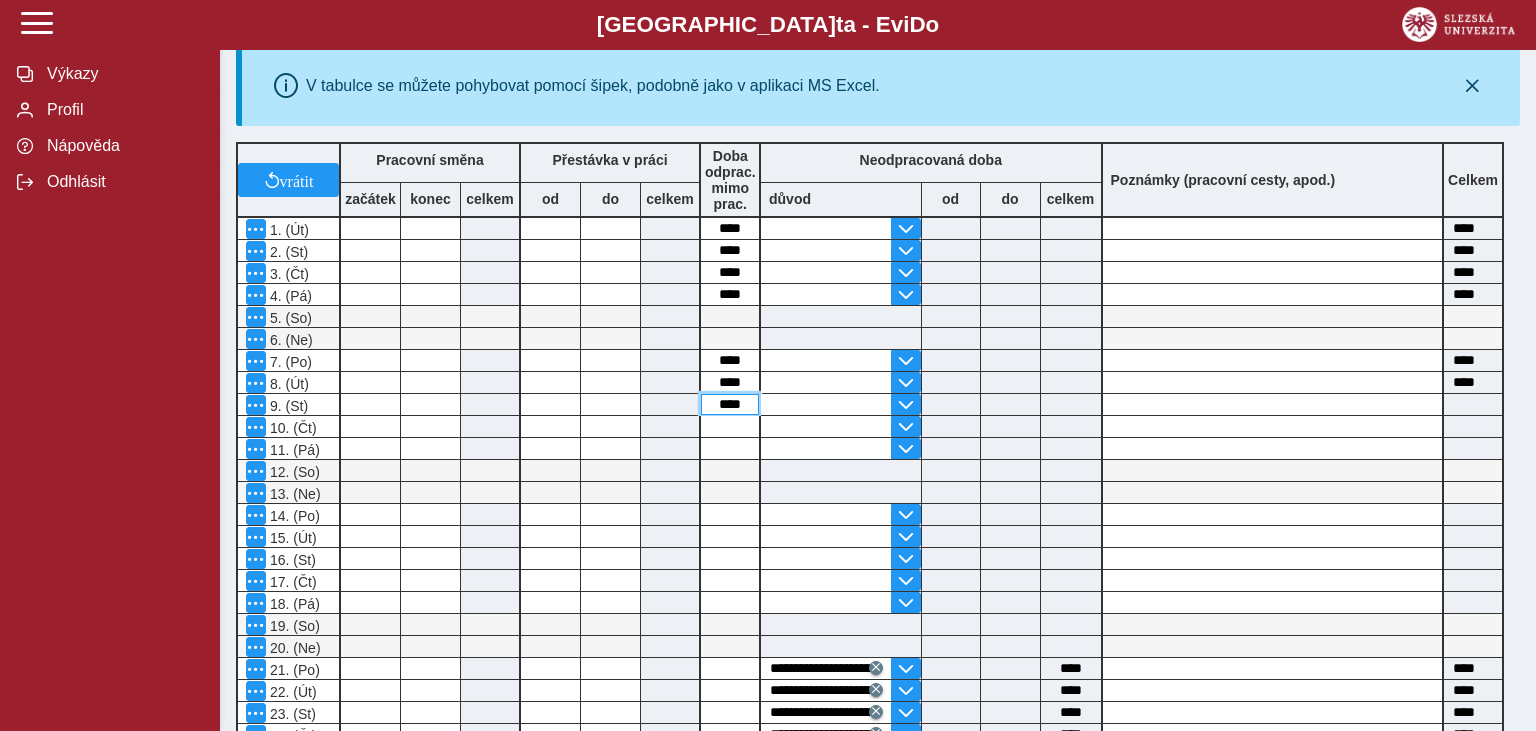 type on "****" 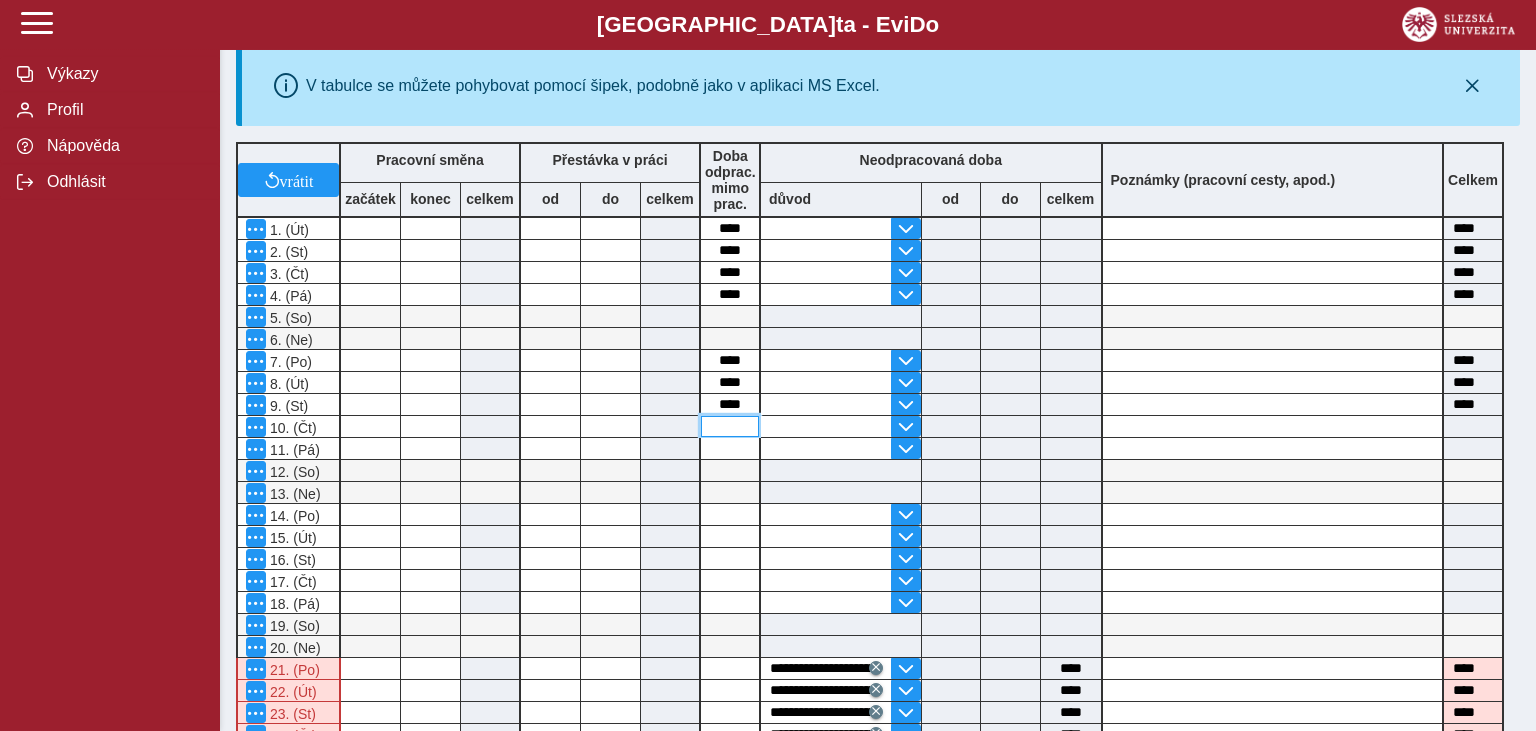 click at bounding box center [730, 426] 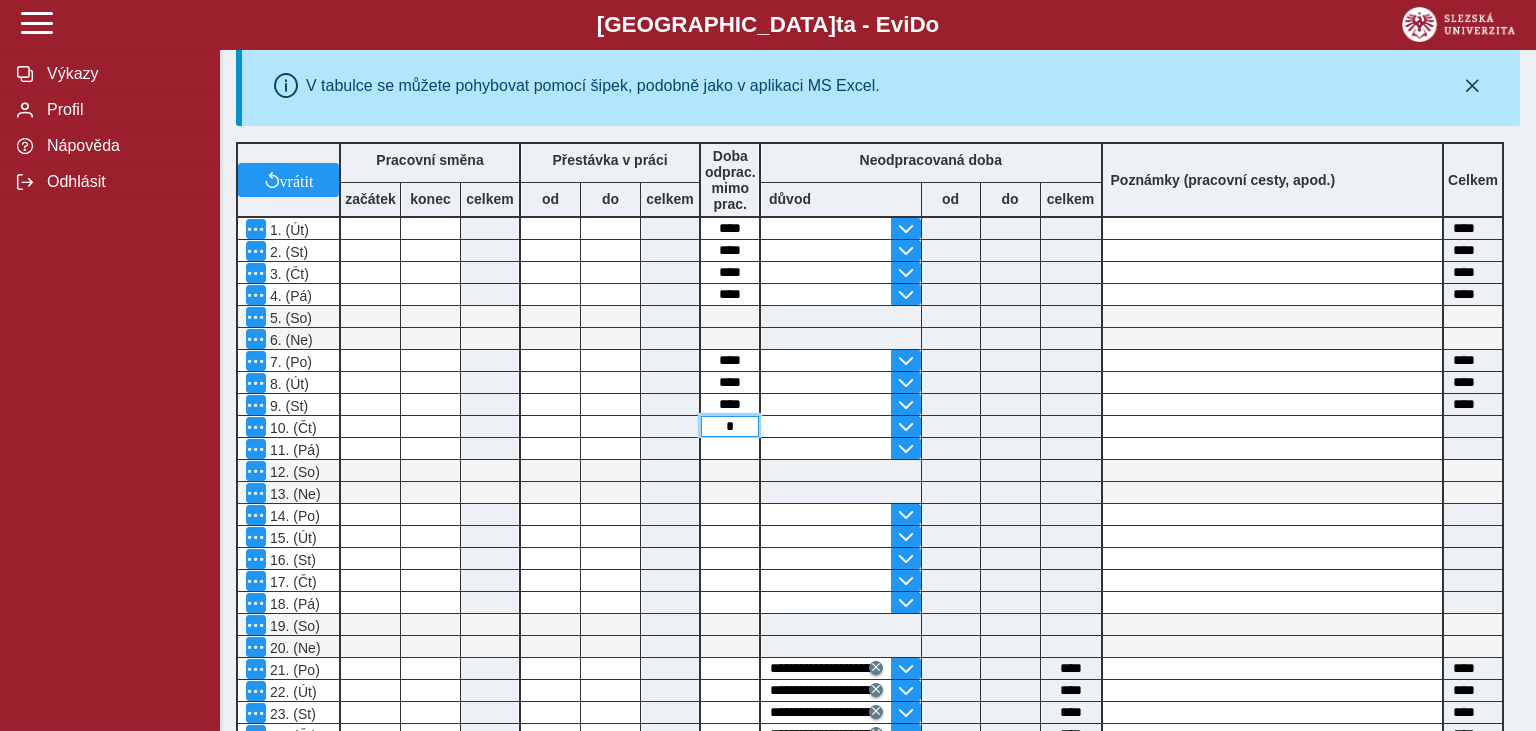 type on "****" 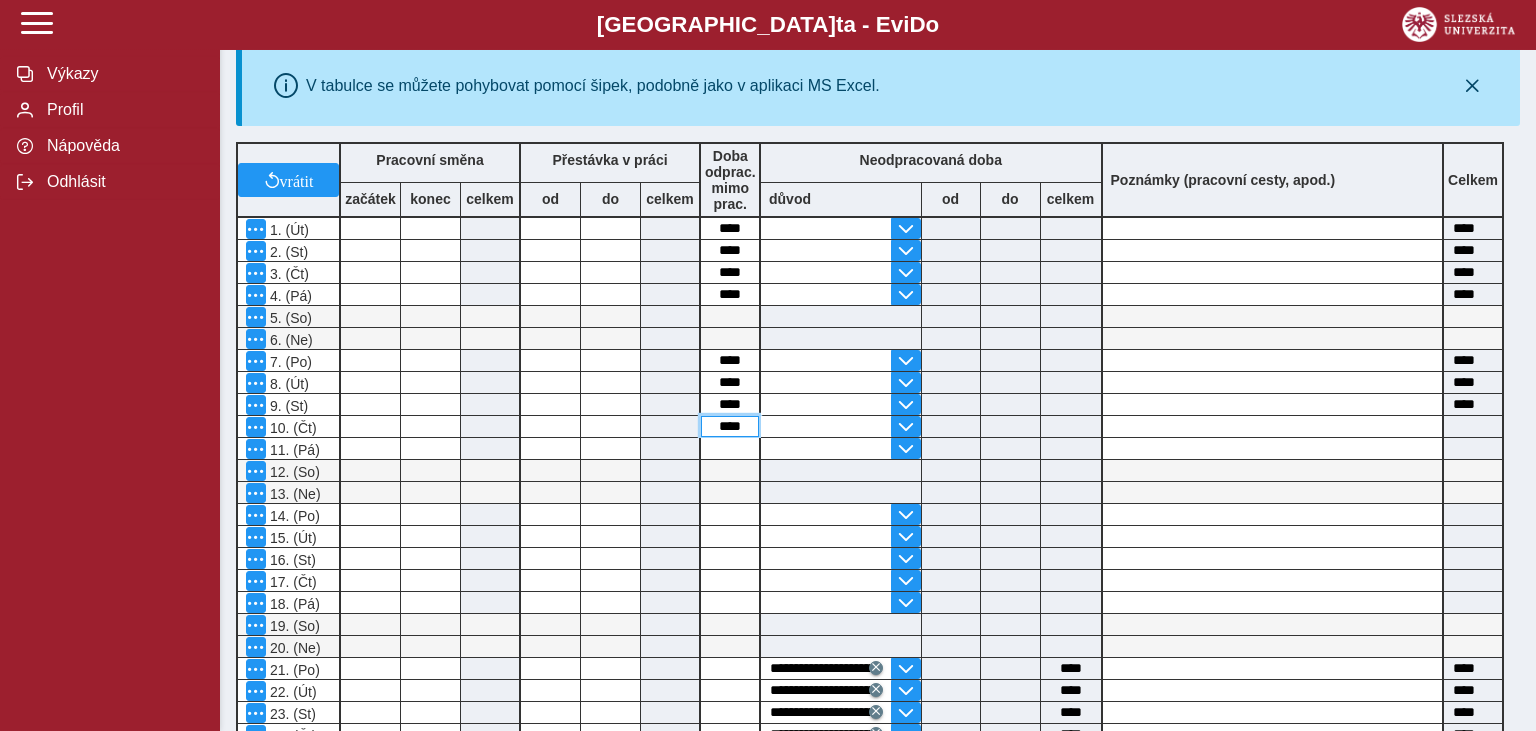 type on "****" 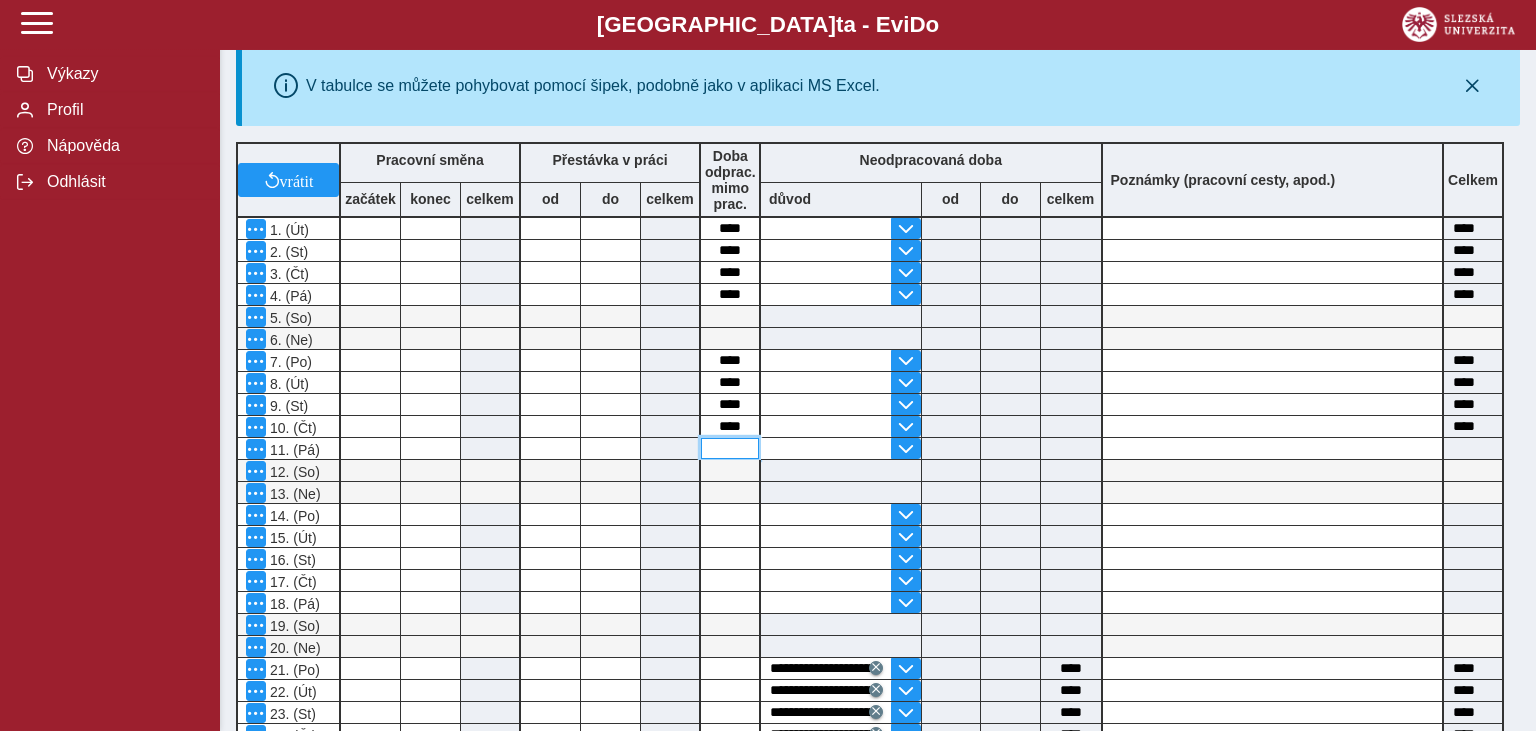 click at bounding box center (730, 448) 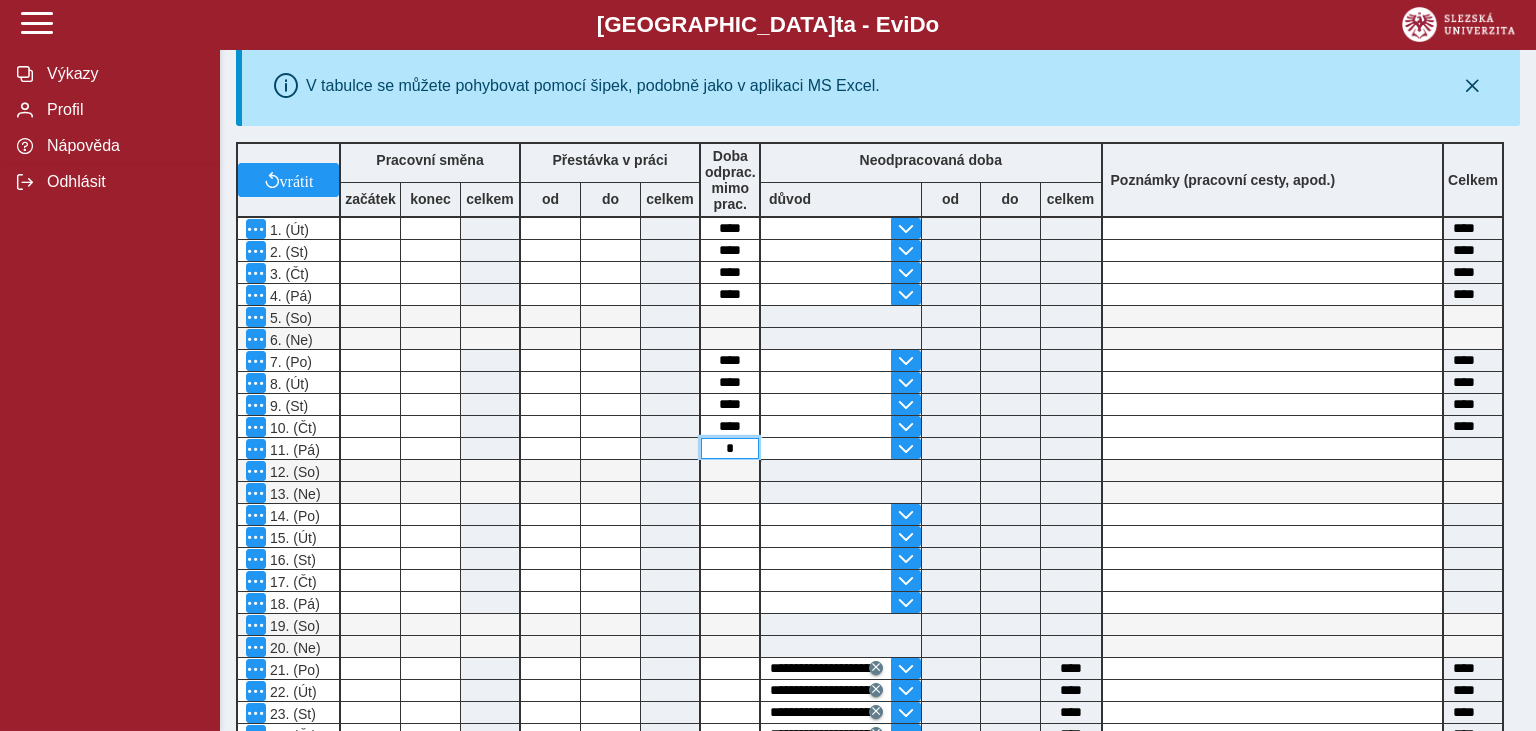 type on "****" 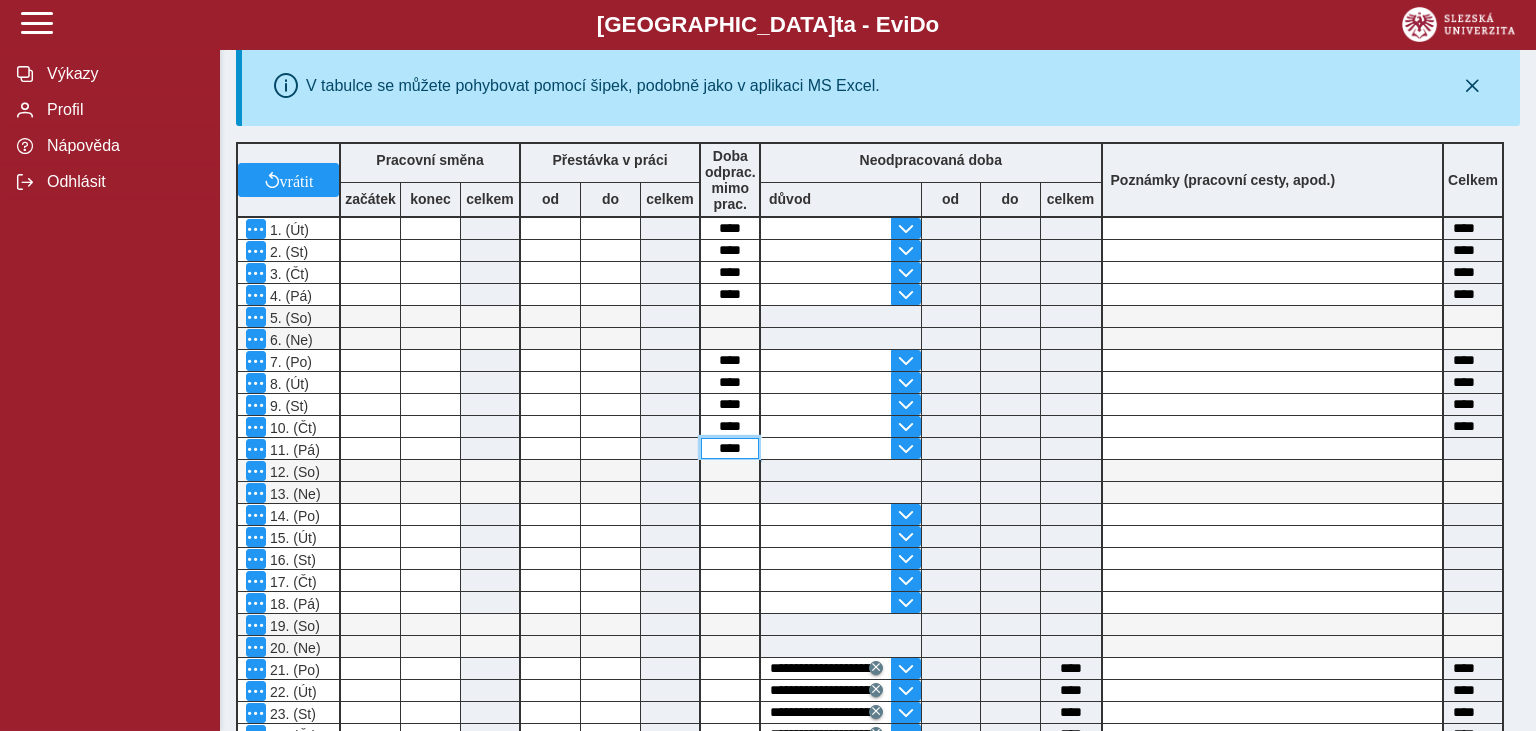 type on "****" 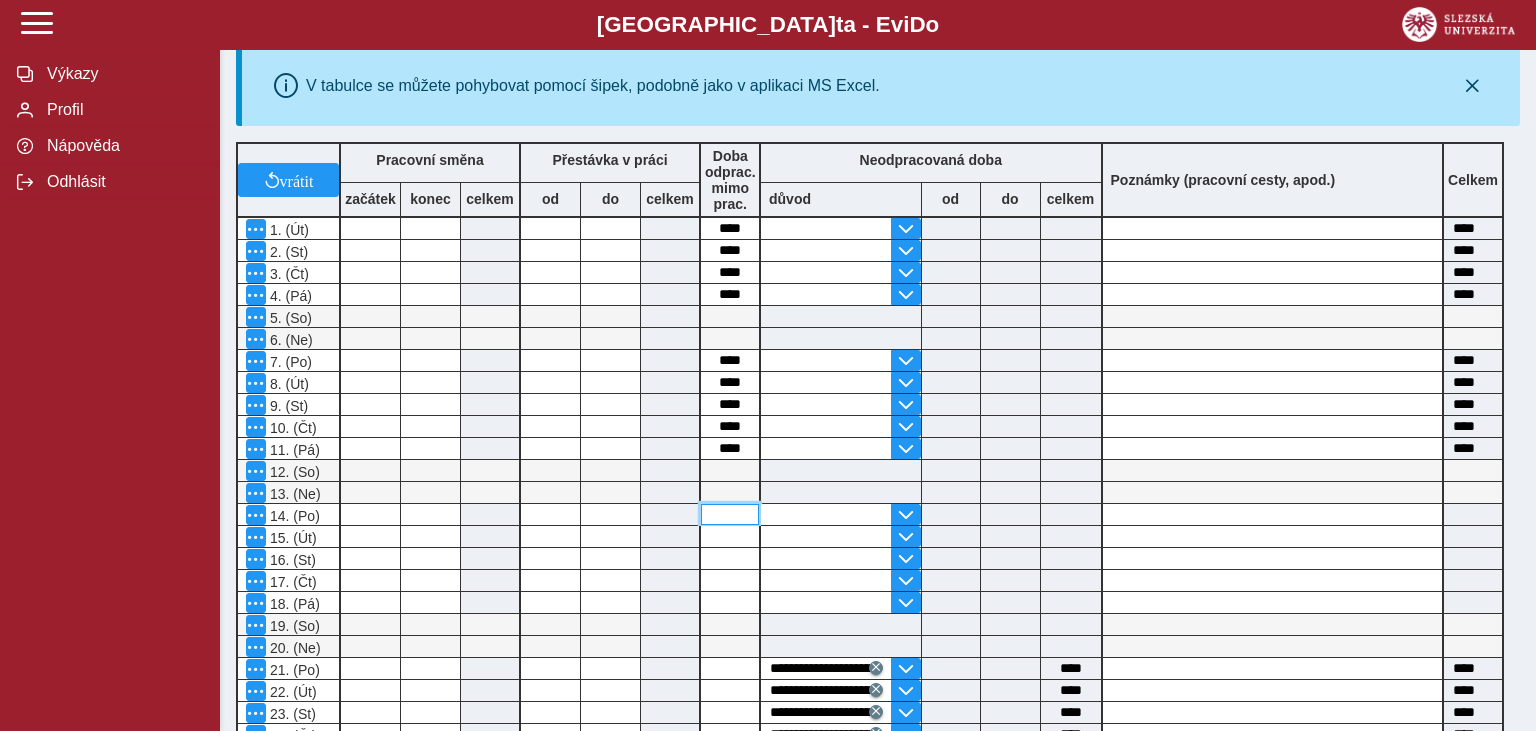 click at bounding box center [730, 514] 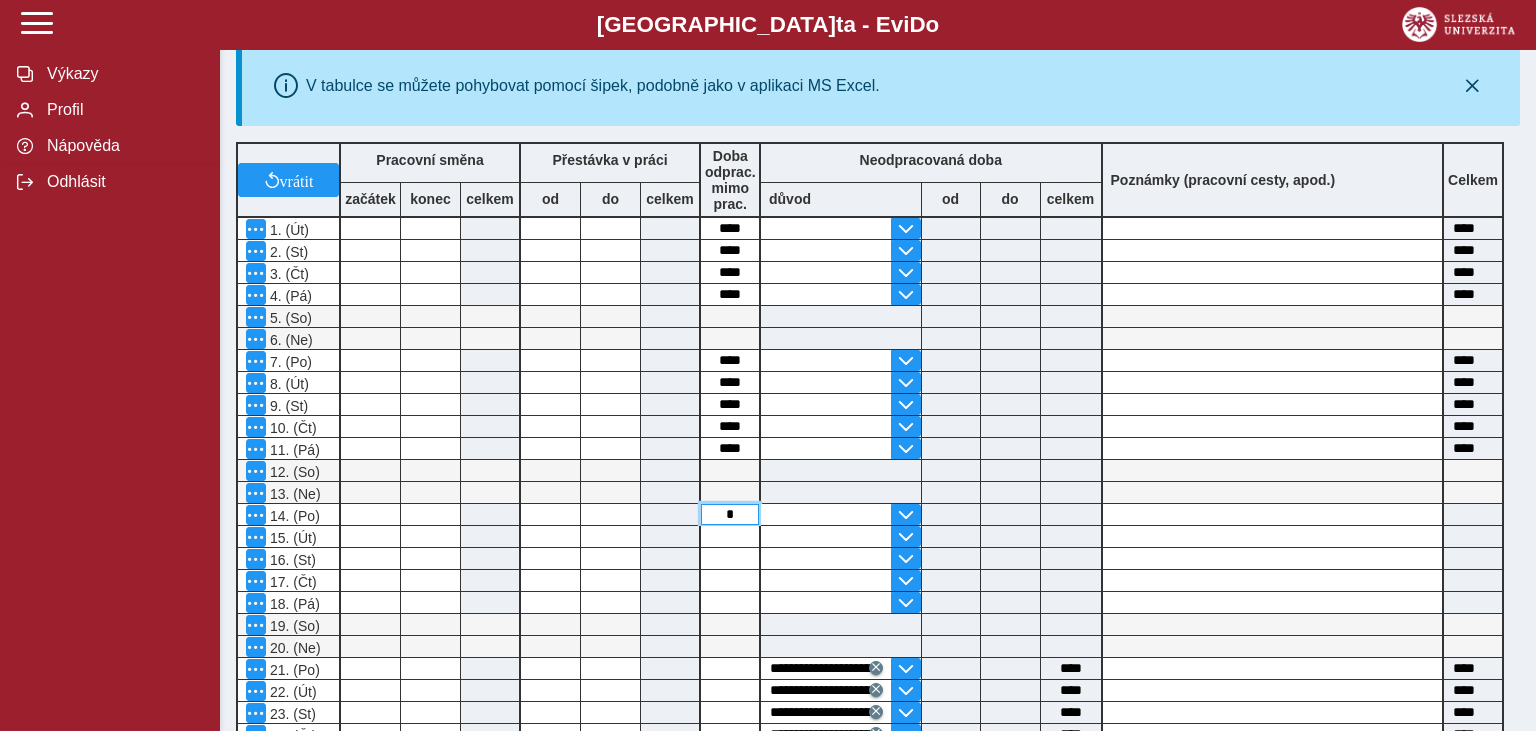 type on "****" 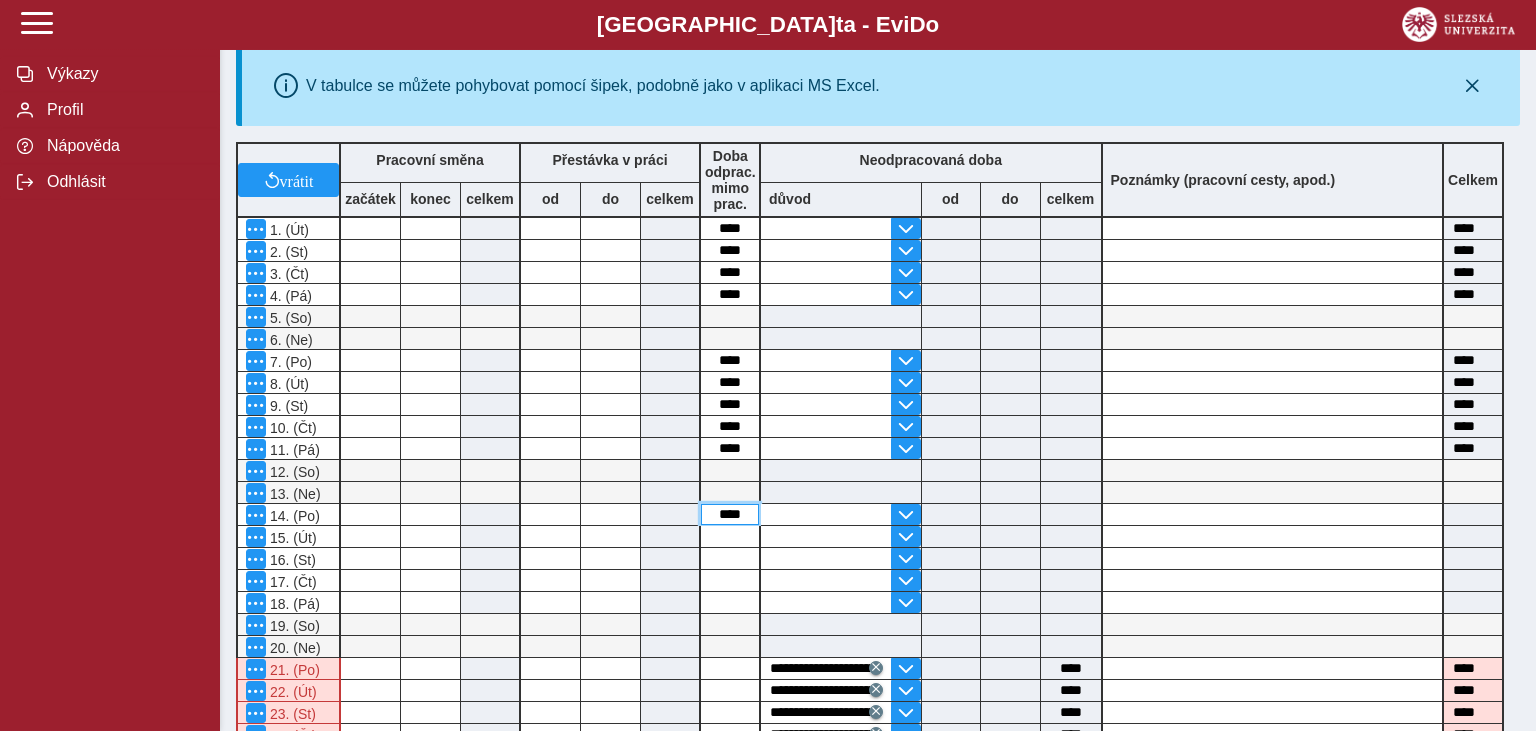 type on "****" 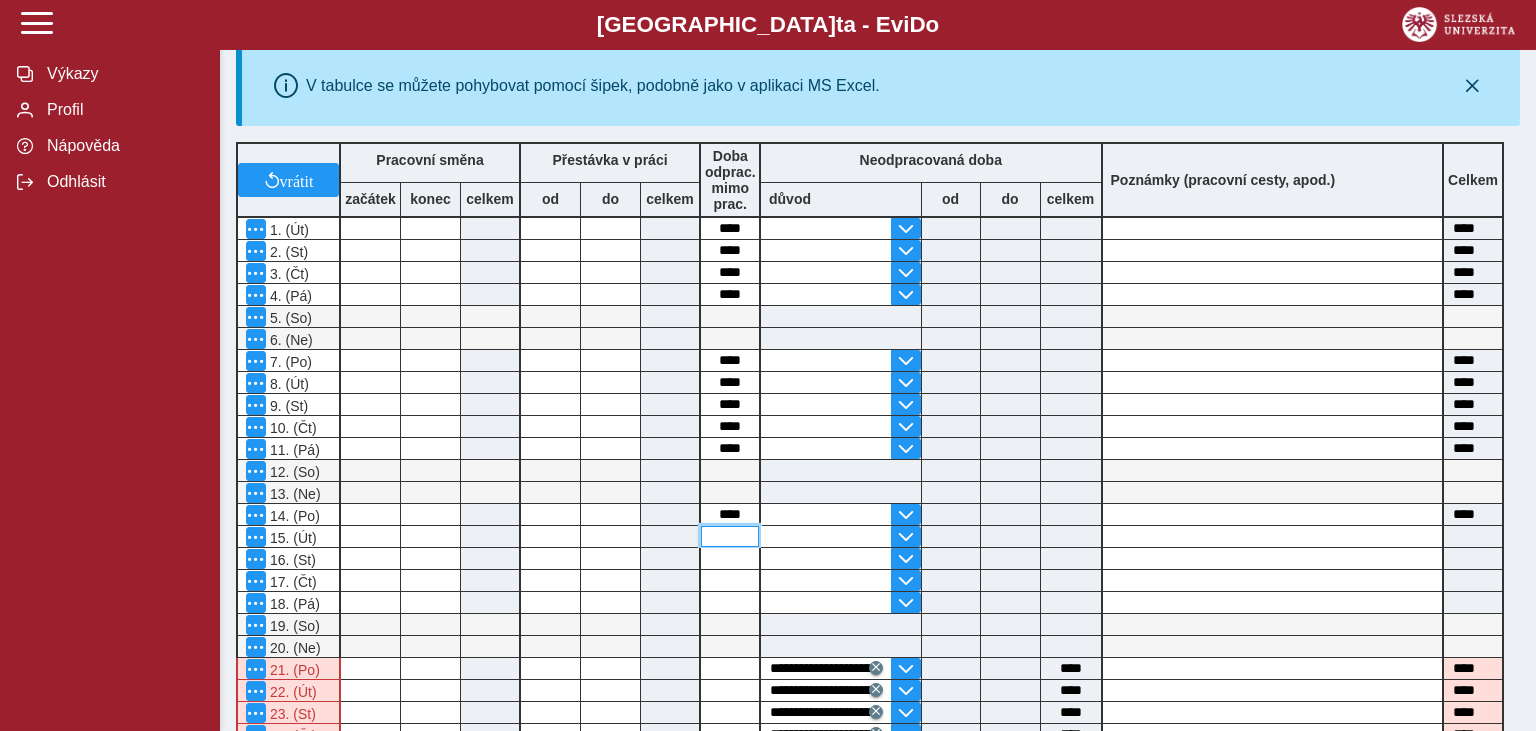 click at bounding box center [730, 536] 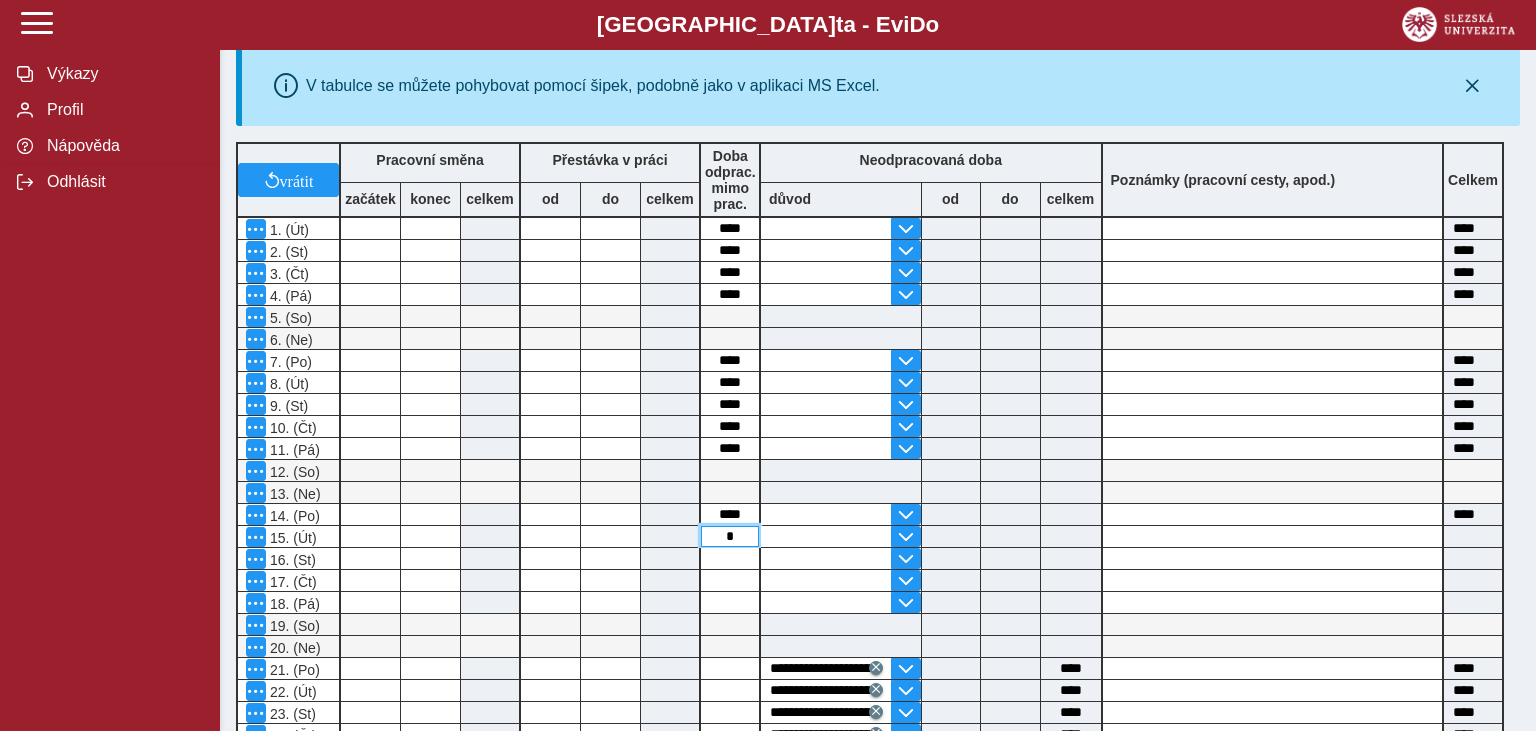 type on "****" 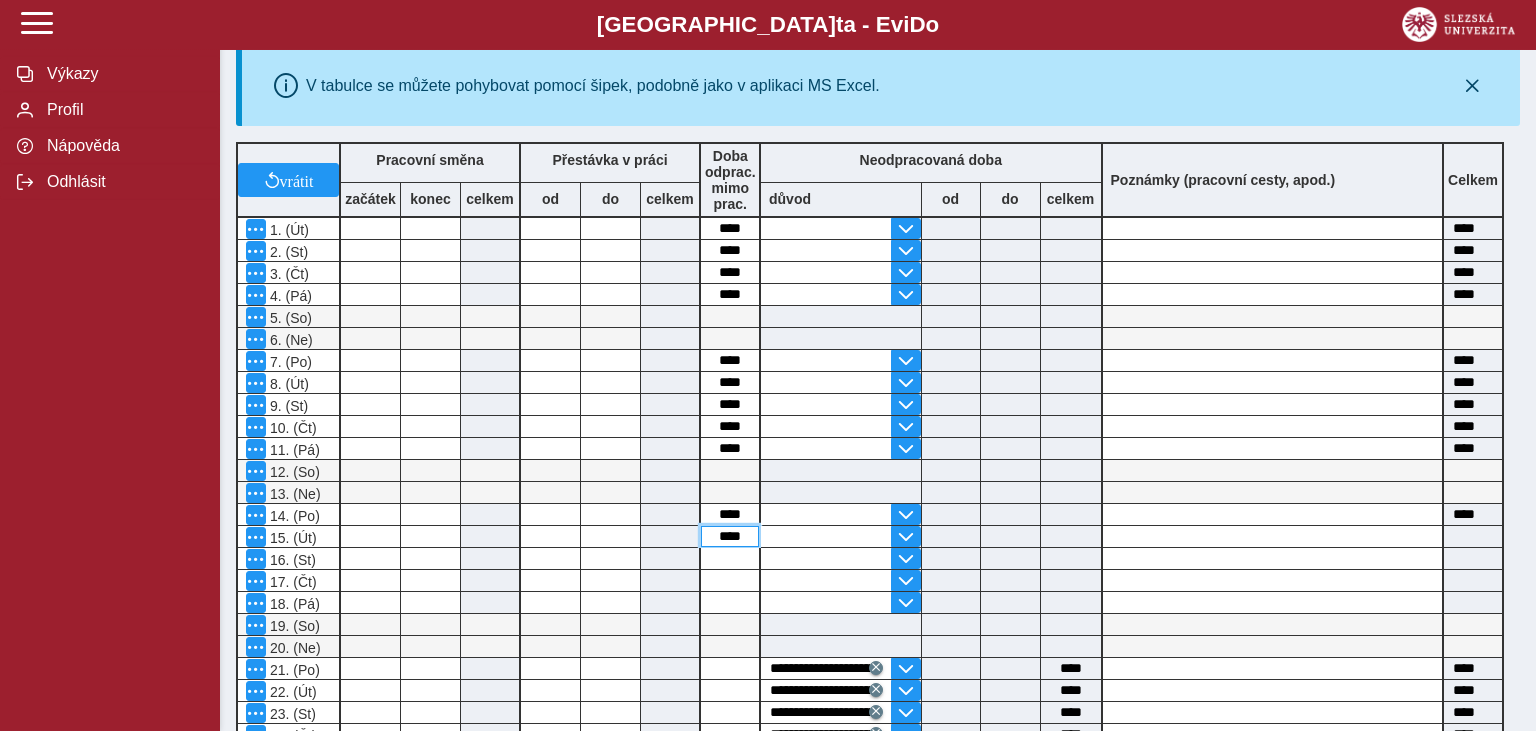 type on "****" 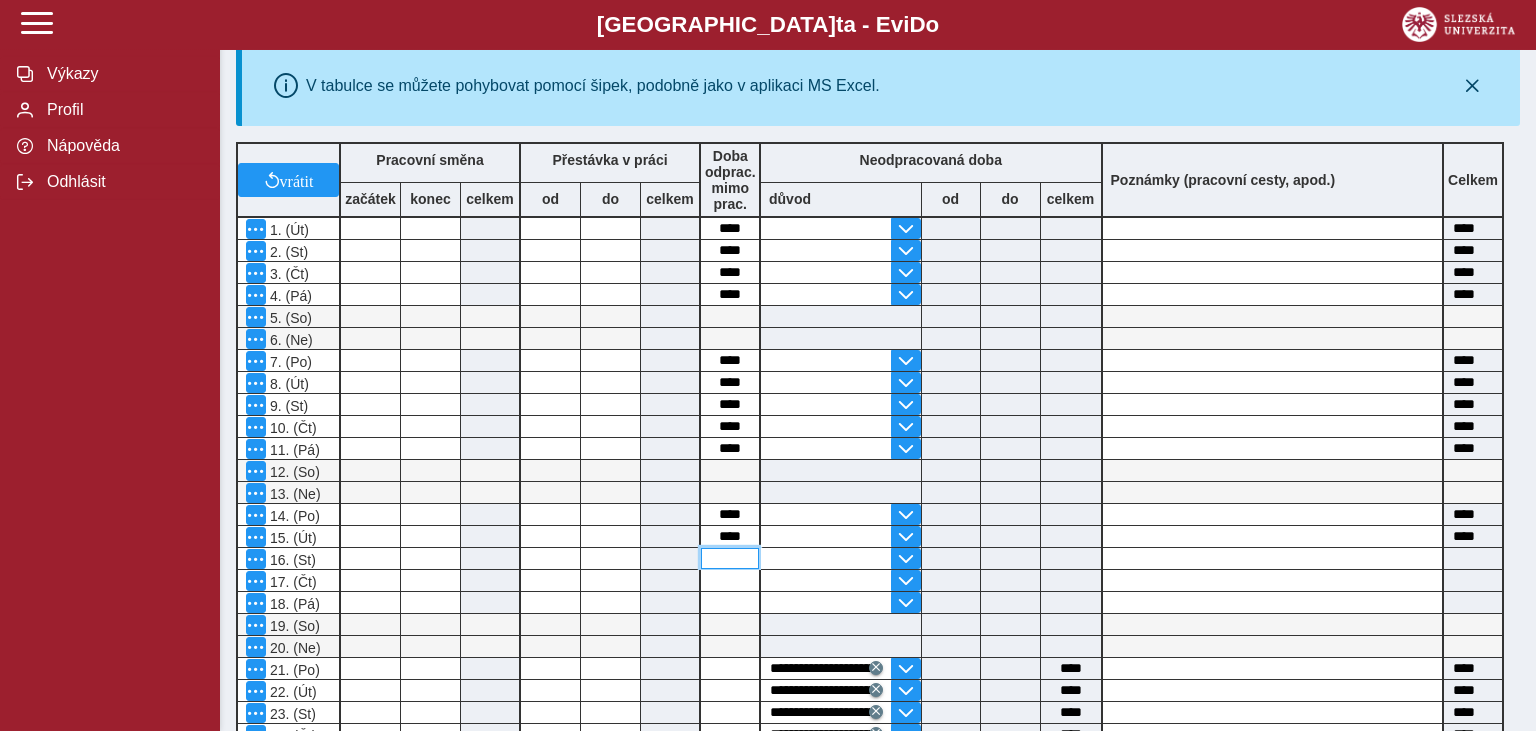 click at bounding box center (730, 558) 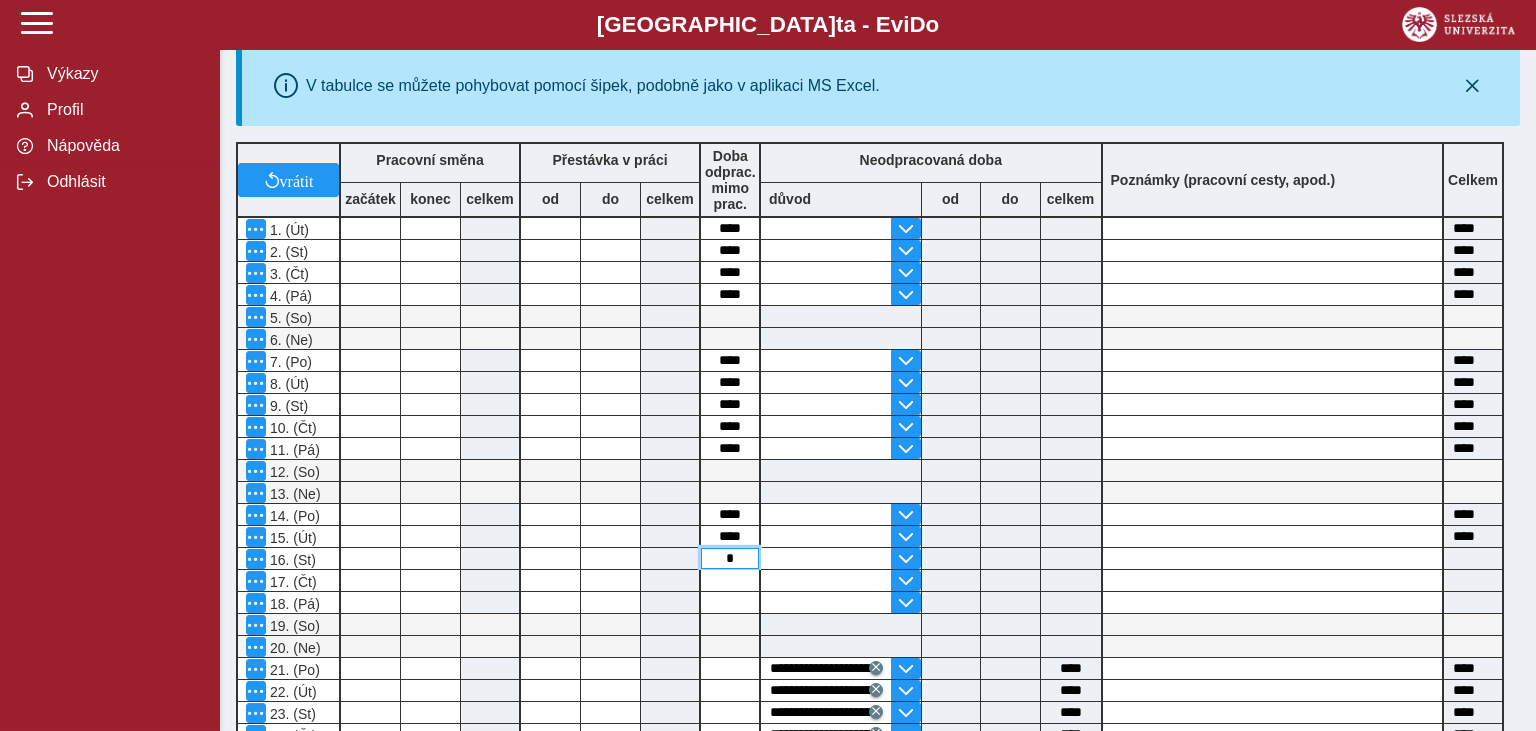 type on "****" 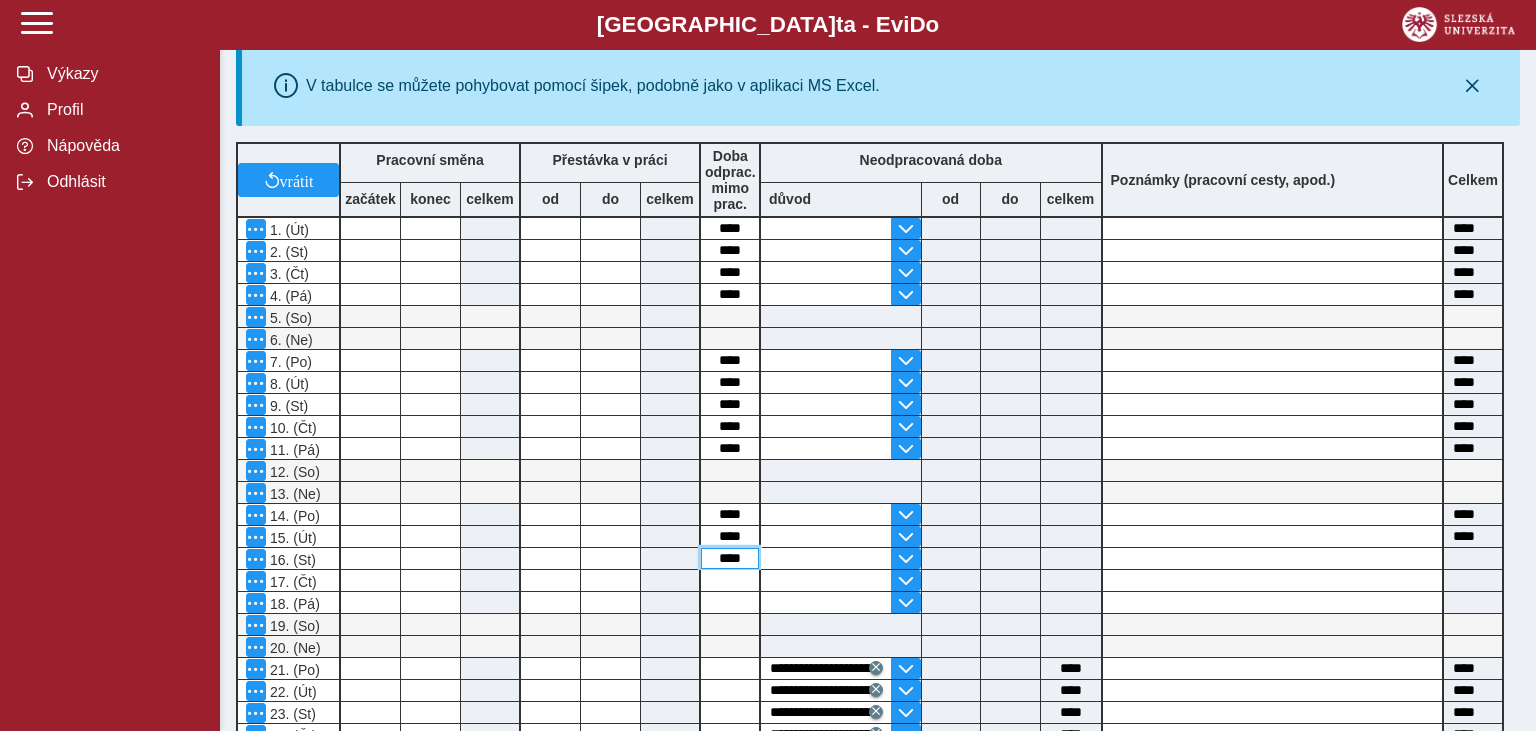 type on "****" 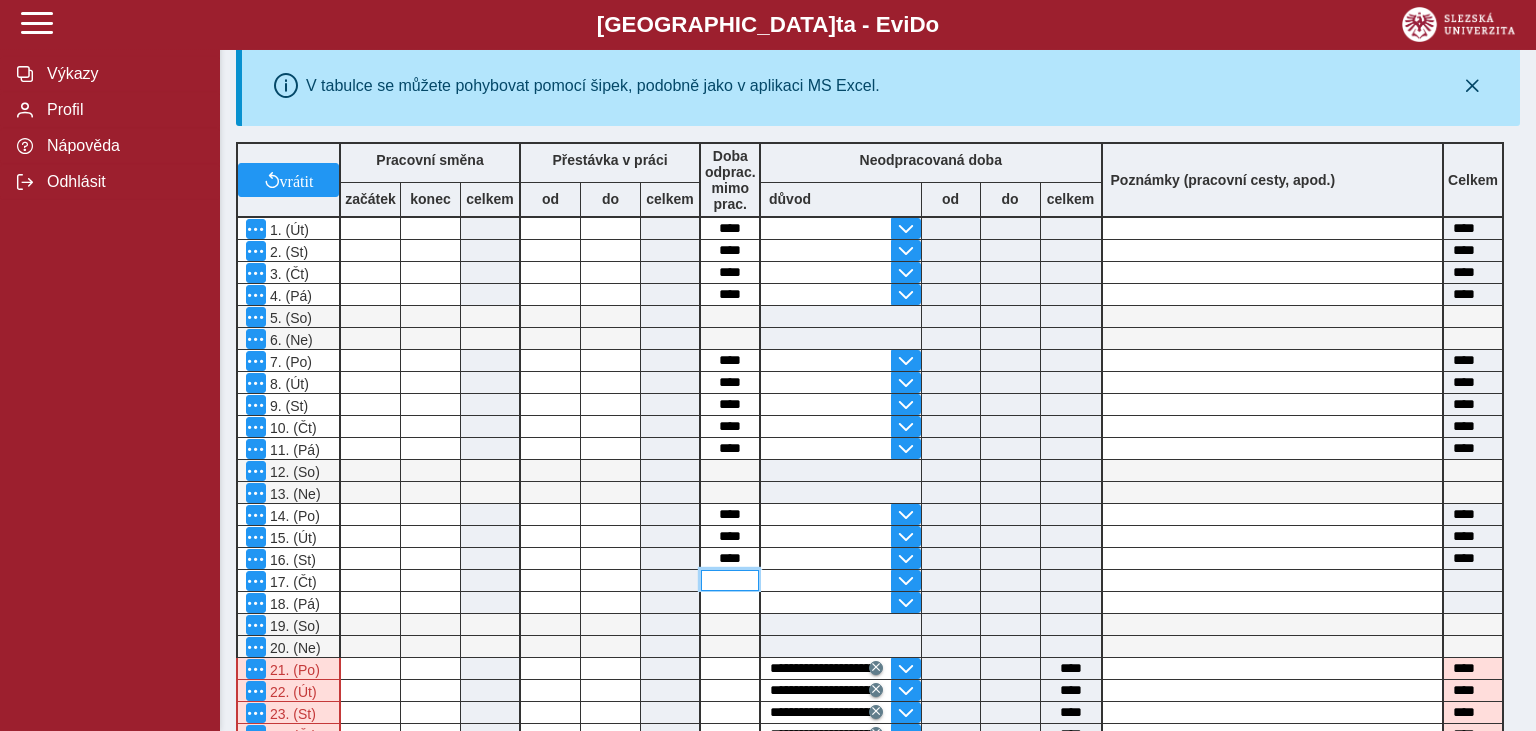 click at bounding box center [730, 580] 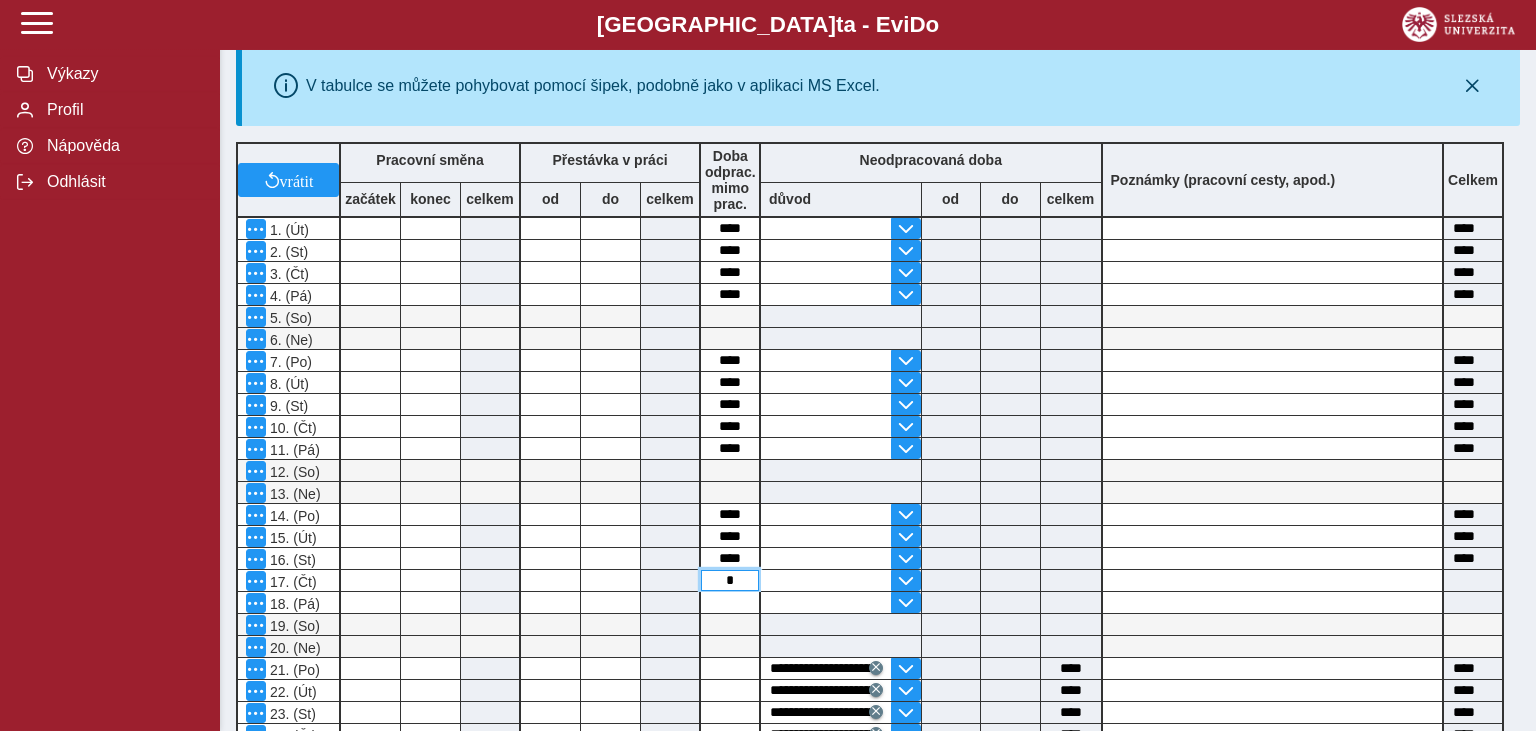 type on "****" 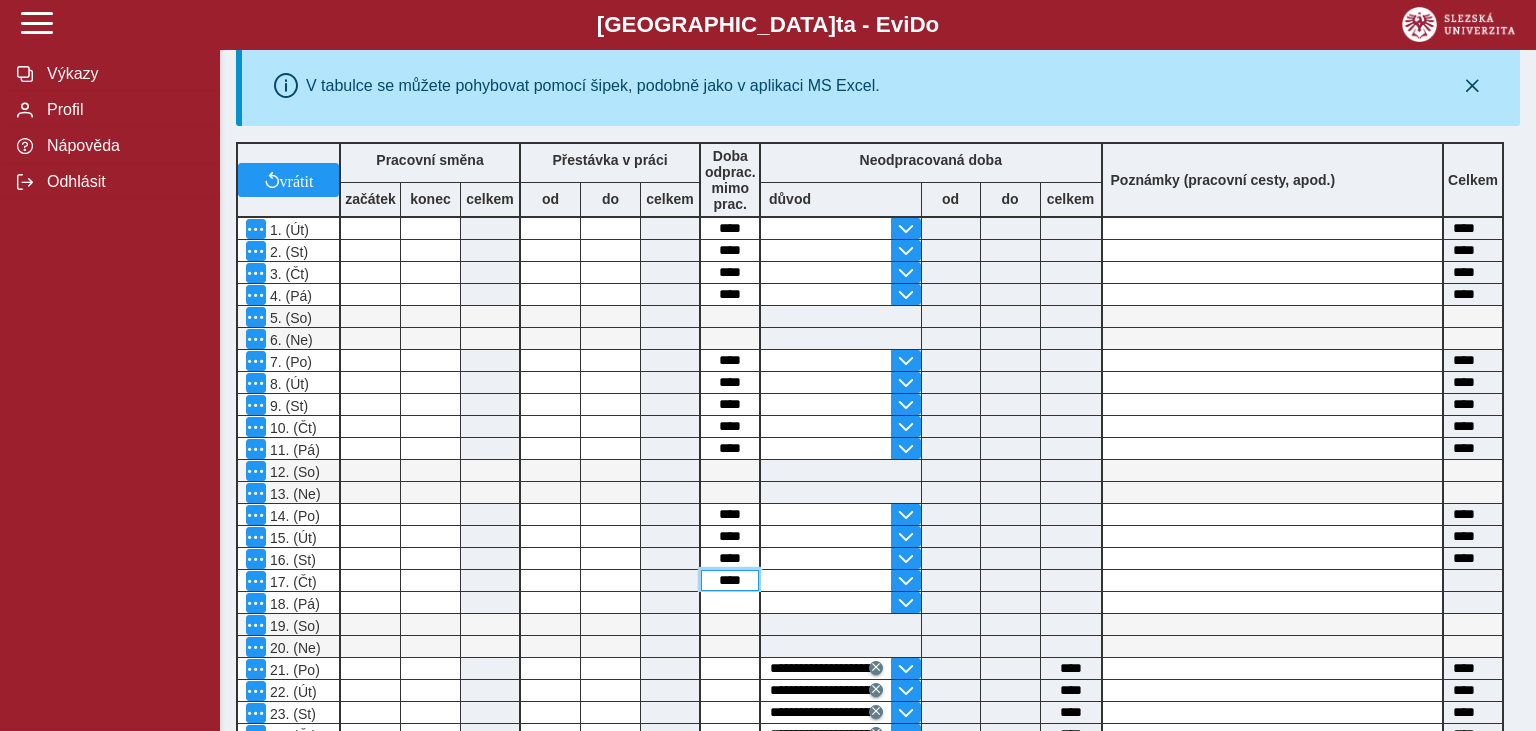 type on "****" 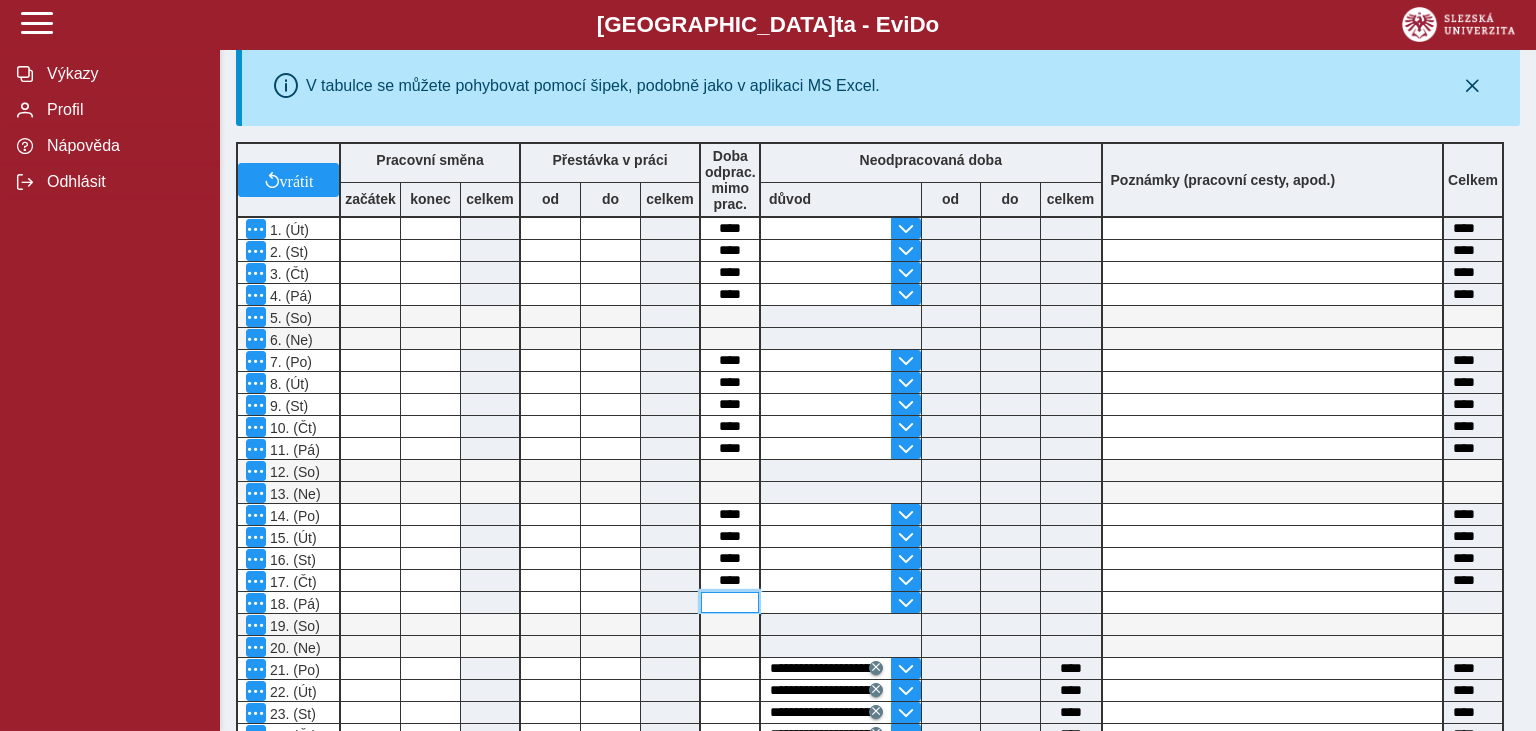 click at bounding box center [730, 602] 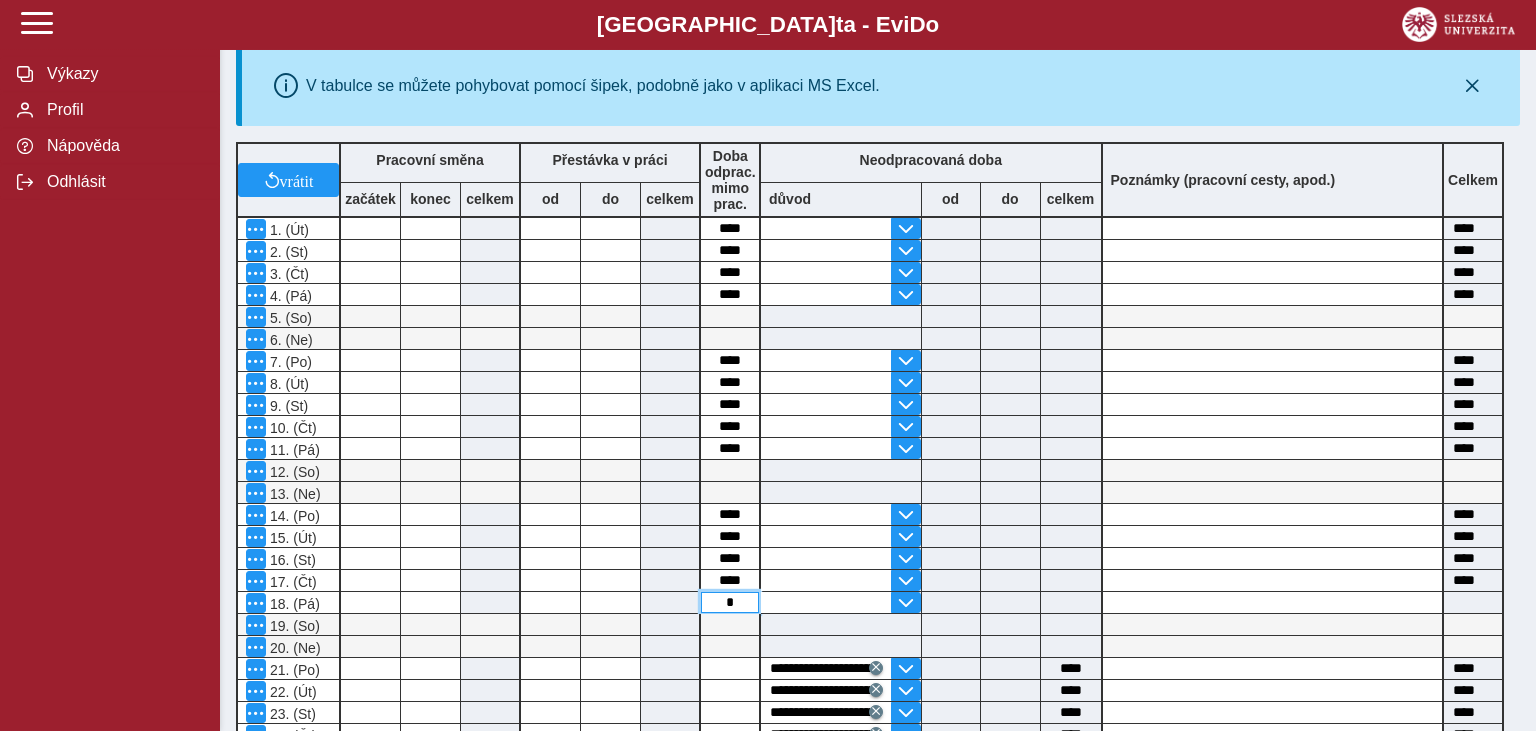 type on "****" 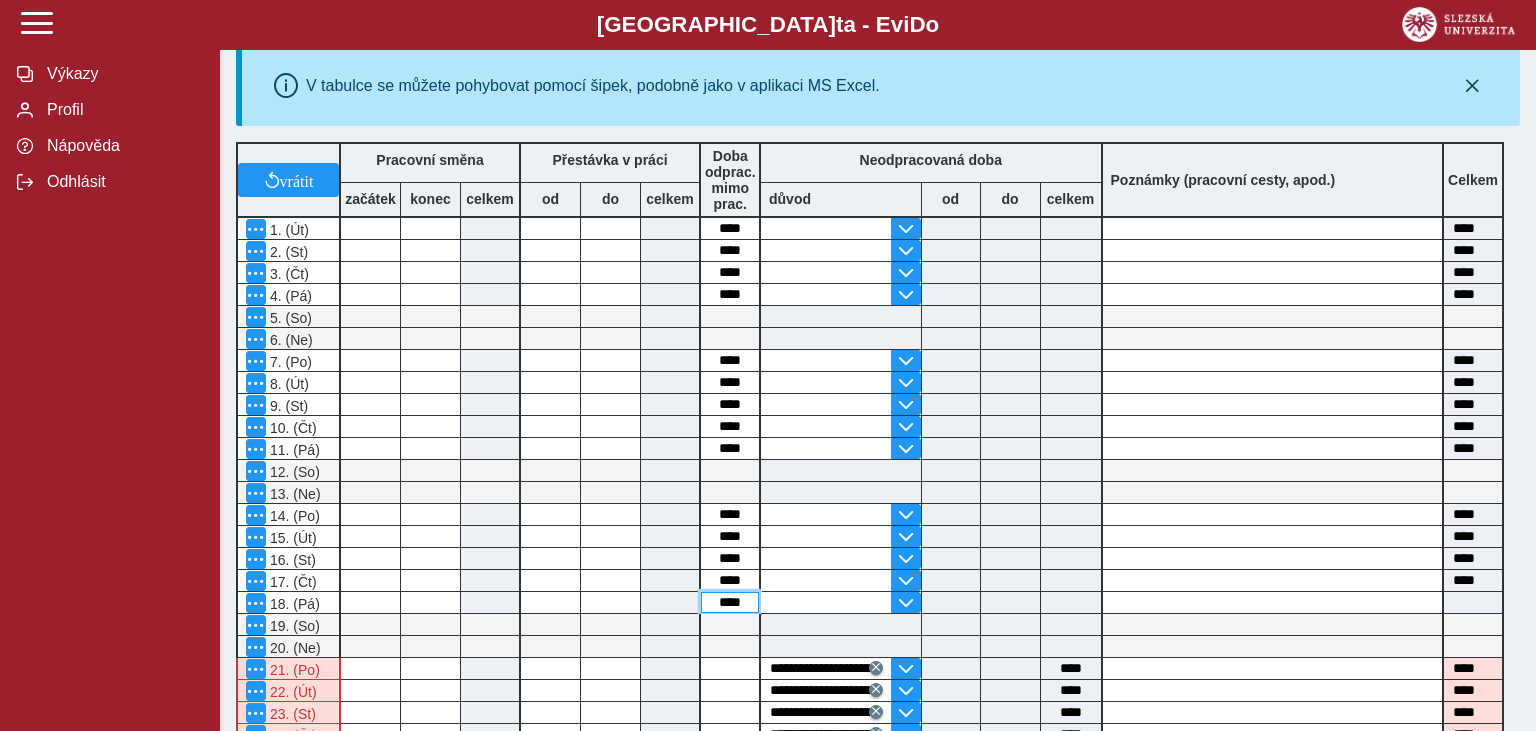type on "****" 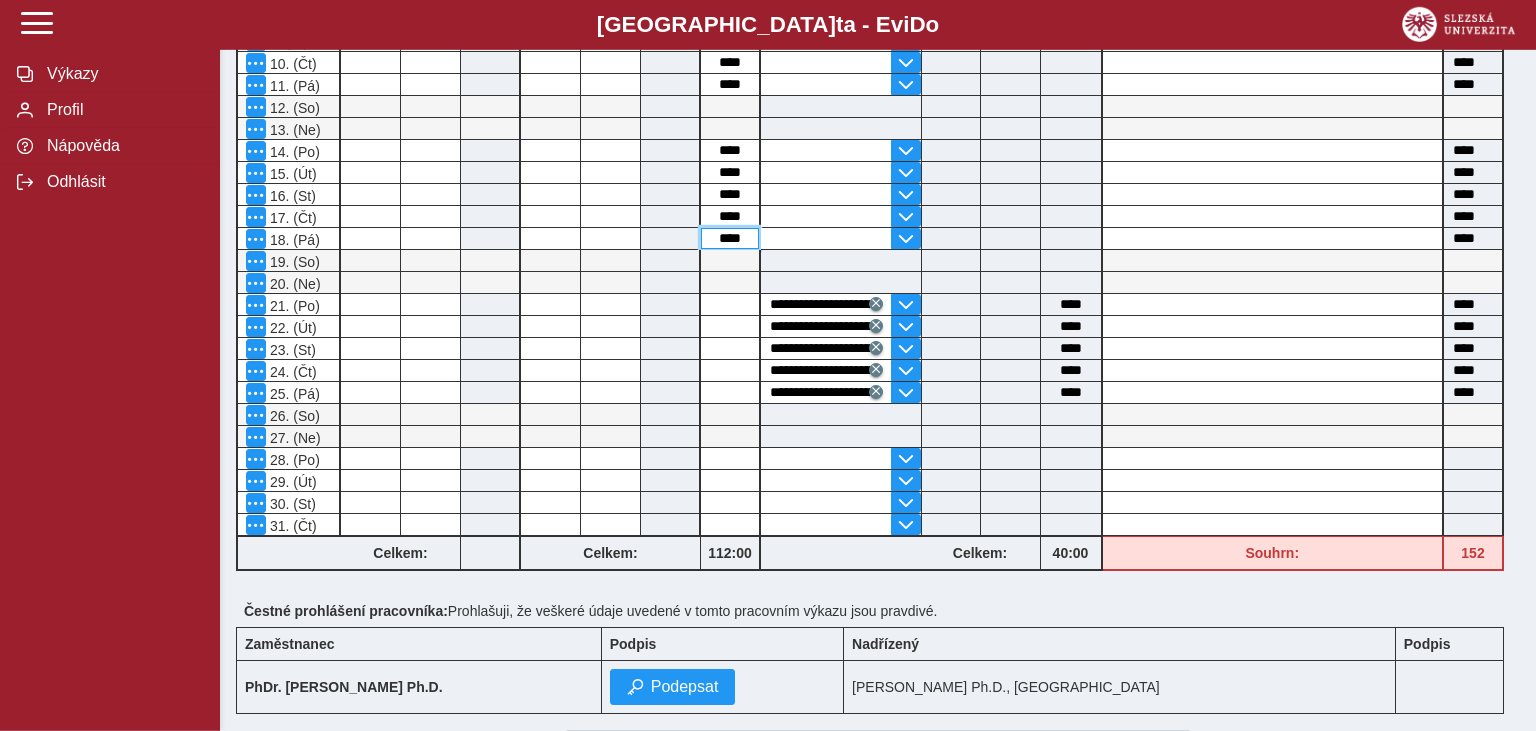 scroll, scrollTop: 830, scrollLeft: 0, axis: vertical 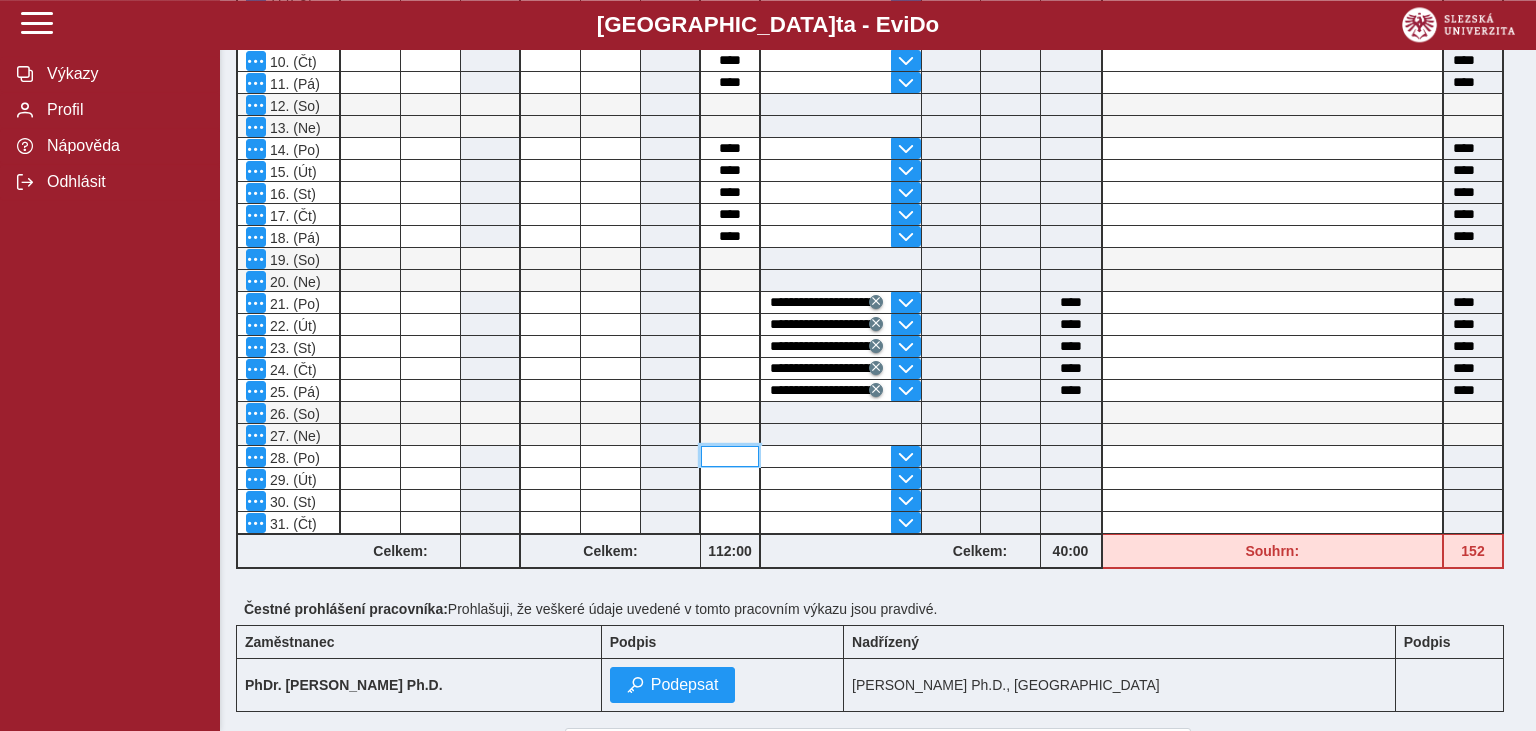 click at bounding box center (730, 456) 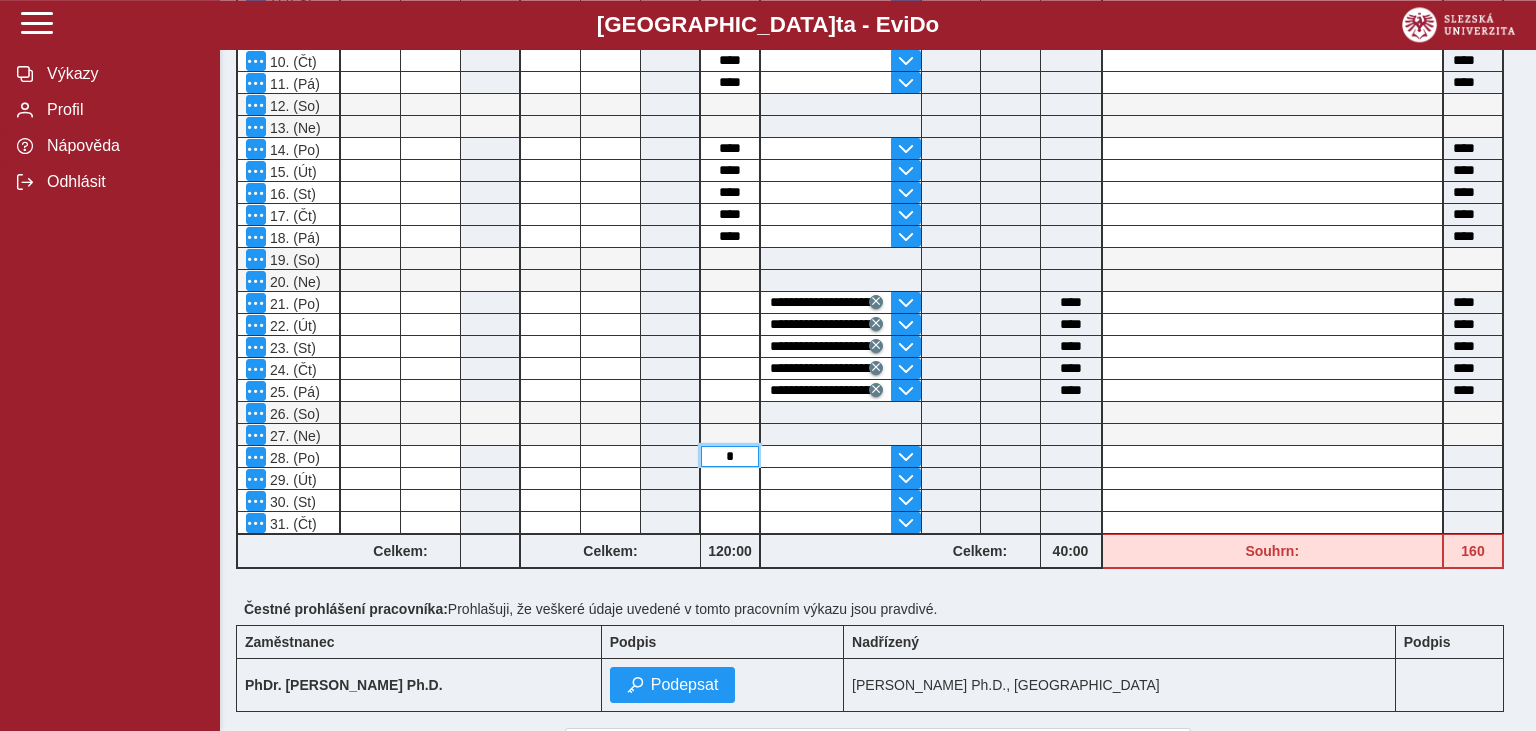 type on "****" 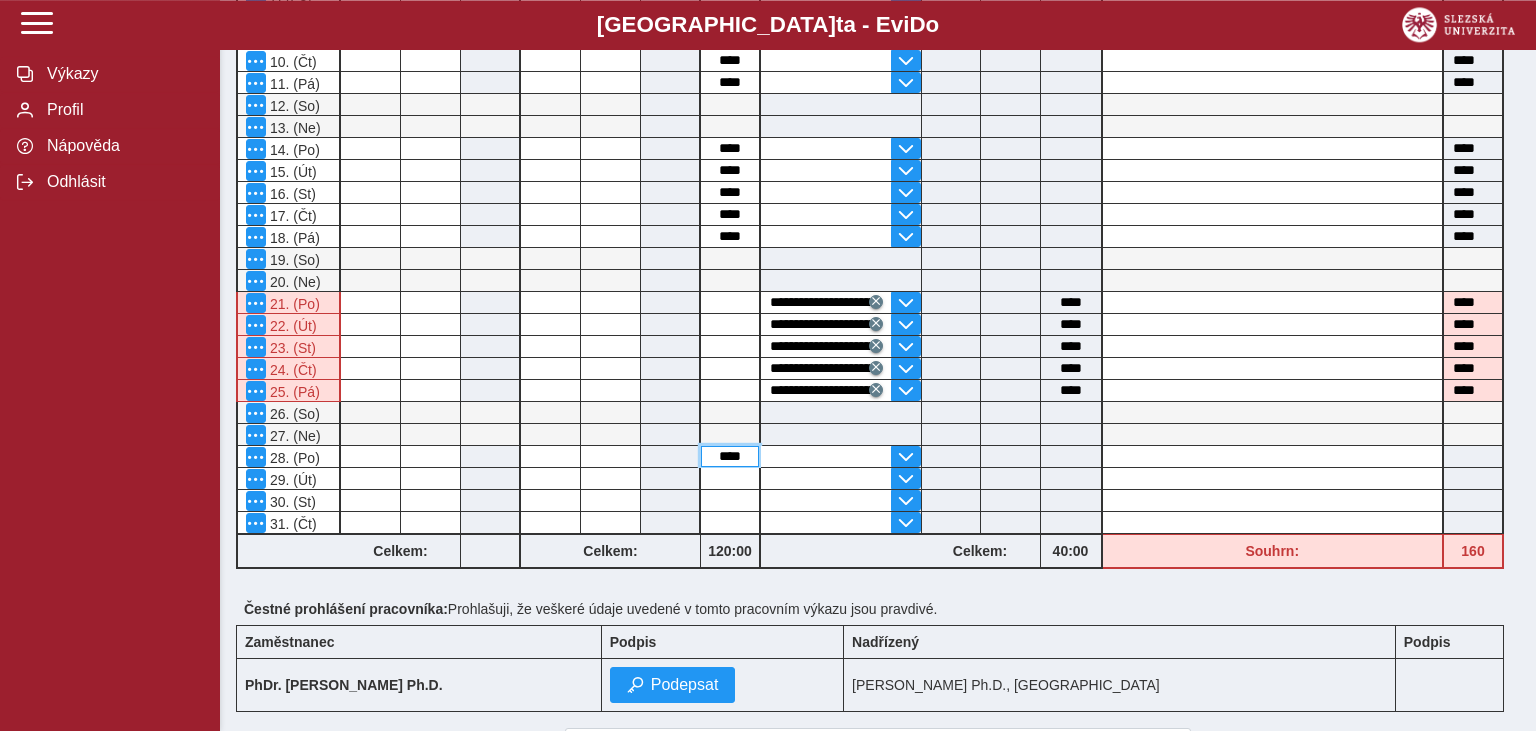 type on "****" 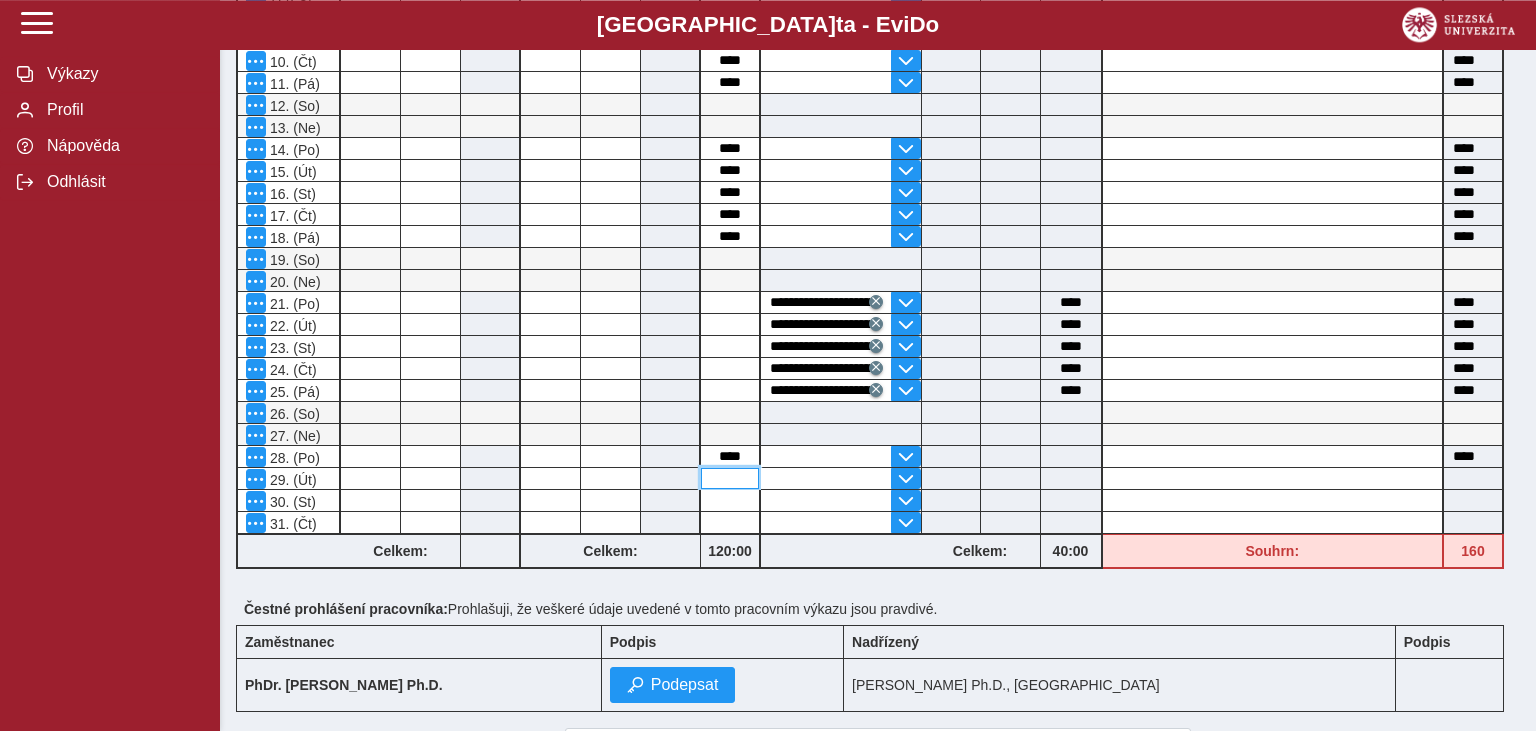 click at bounding box center (730, 478) 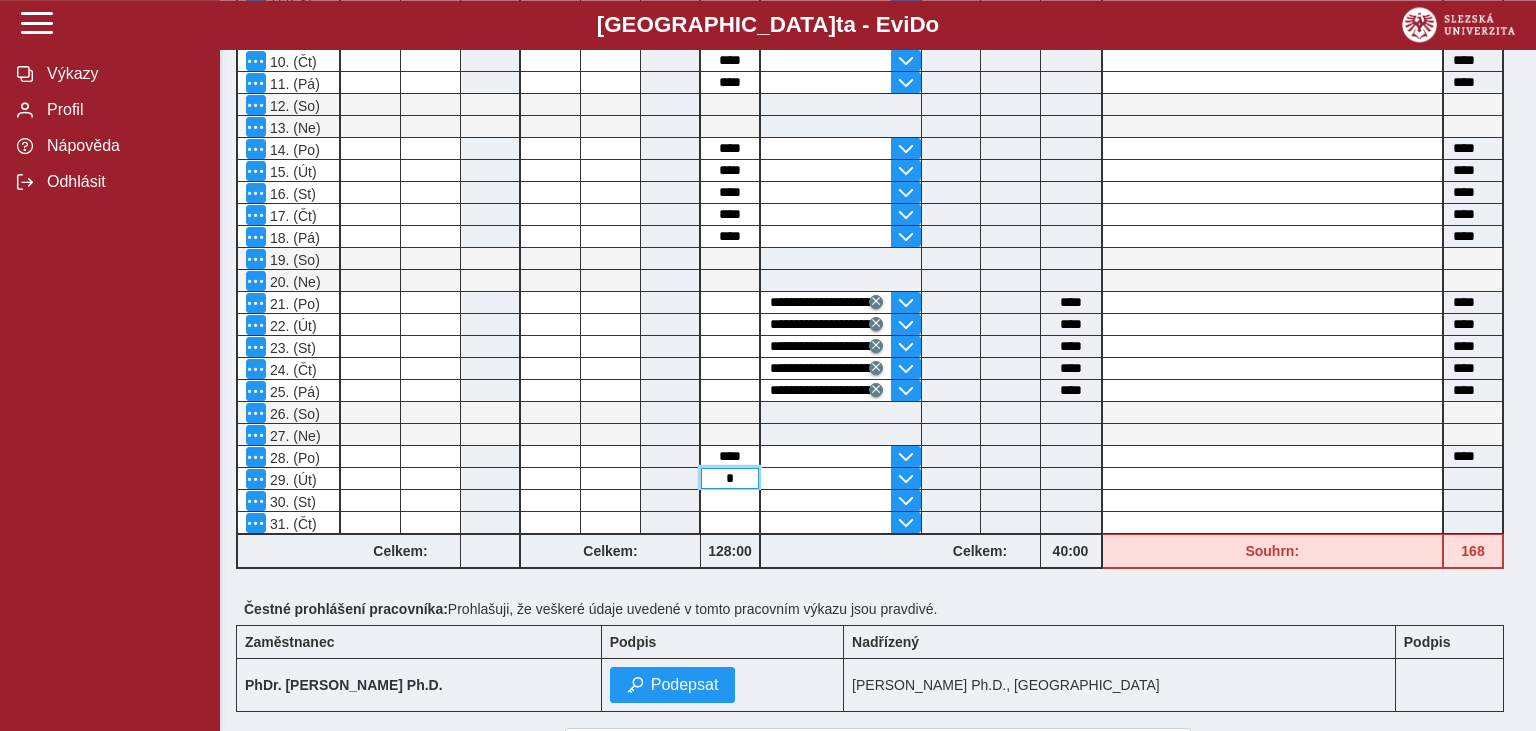 type on "****" 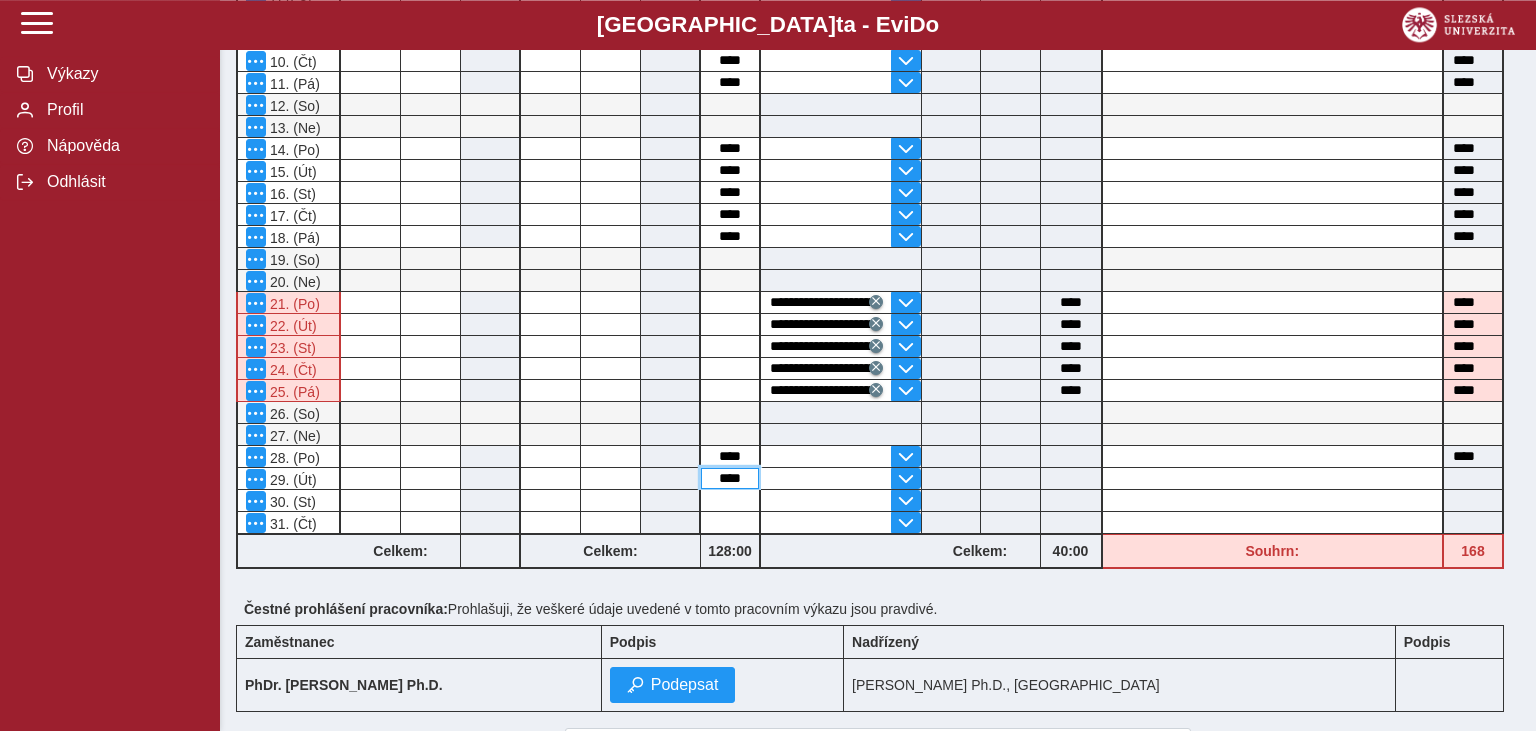 type on "****" 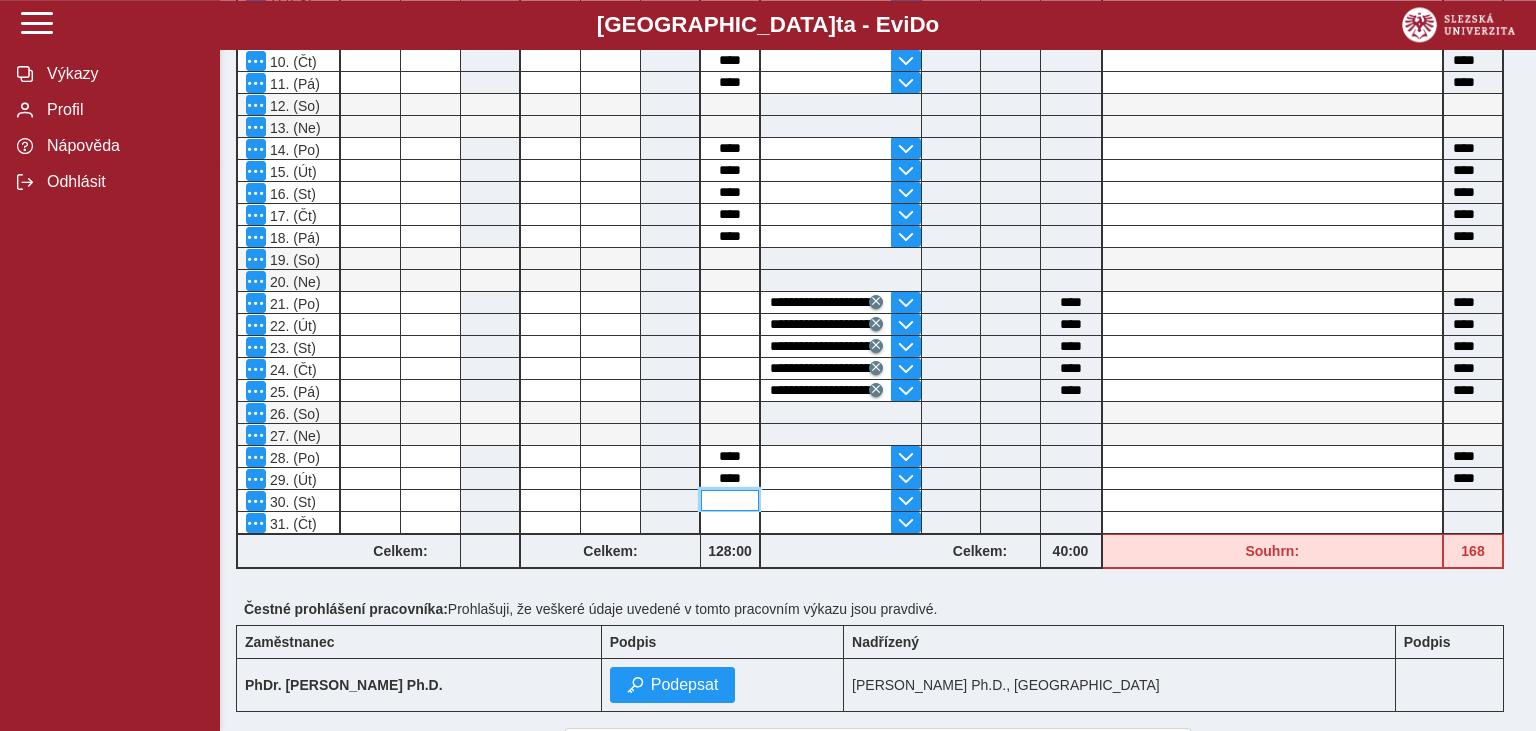 click at bounding box center [730, 500] 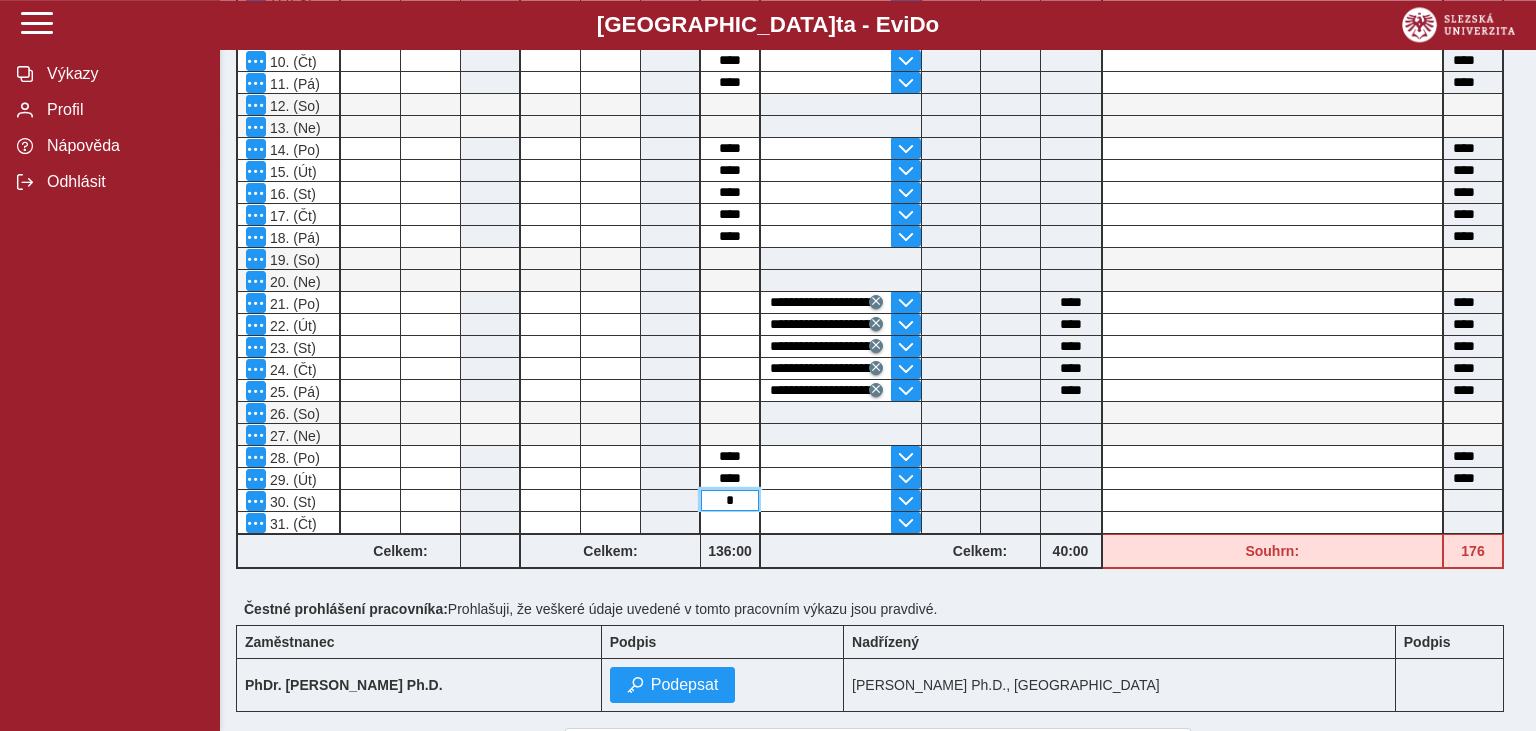 type on "****" 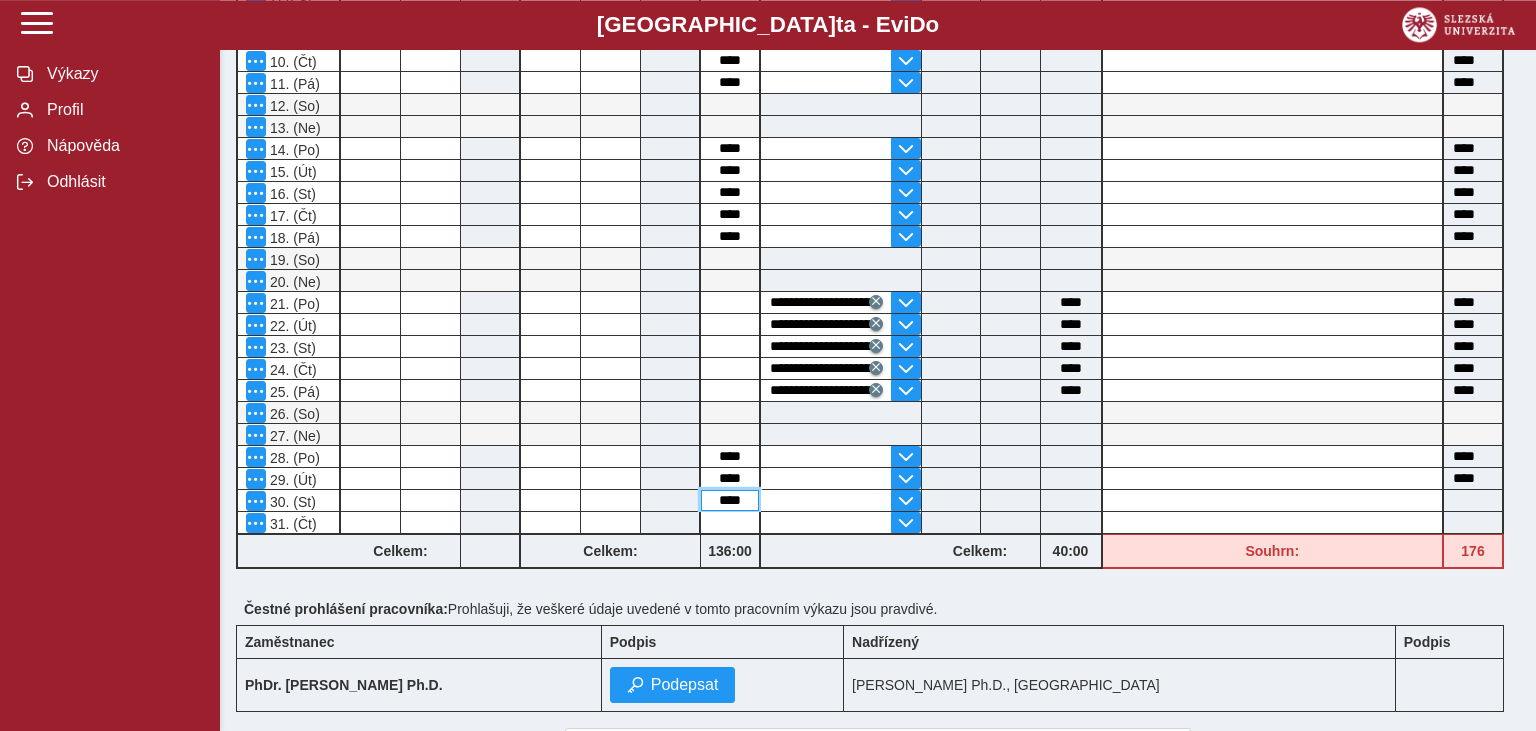 type on "****" 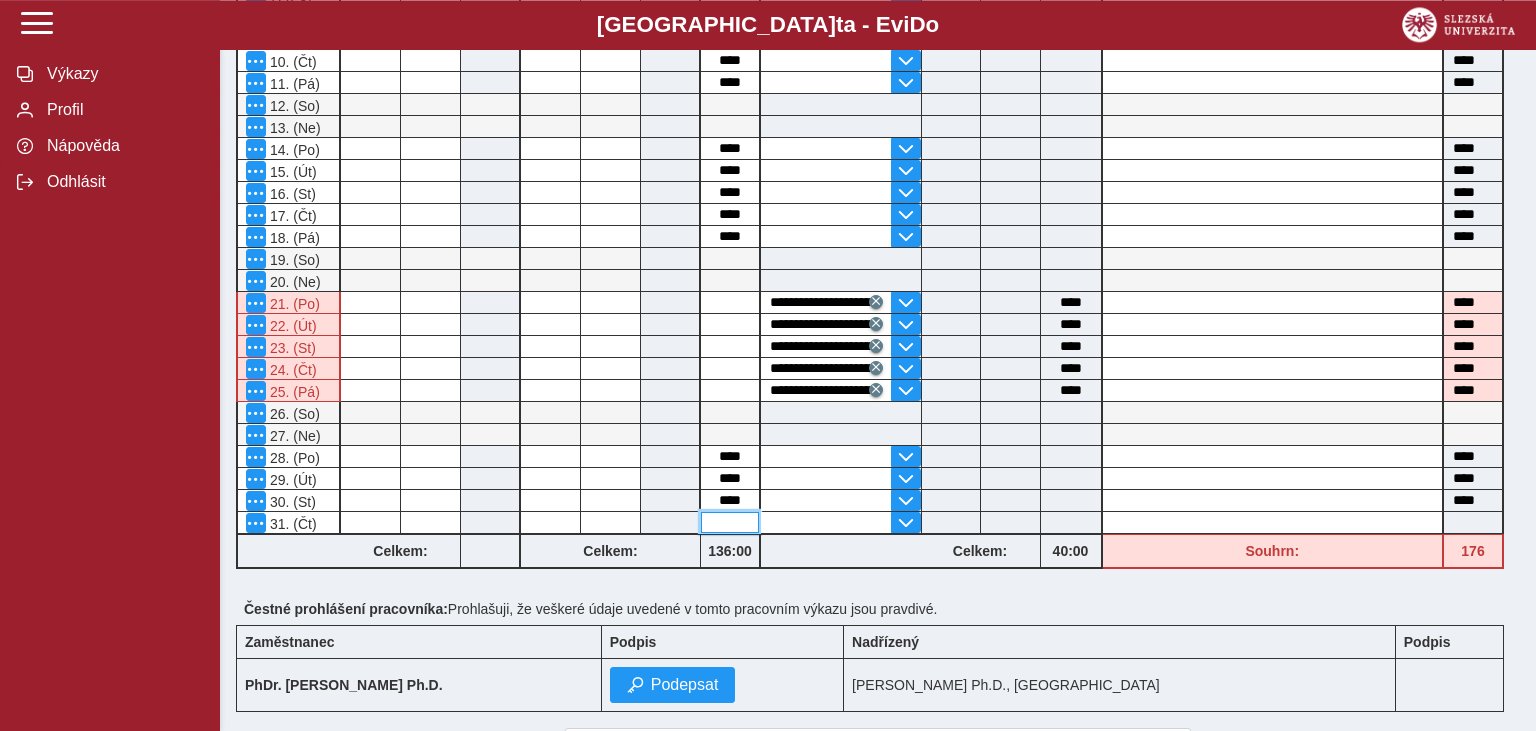 click at bounding box center (730, 522) 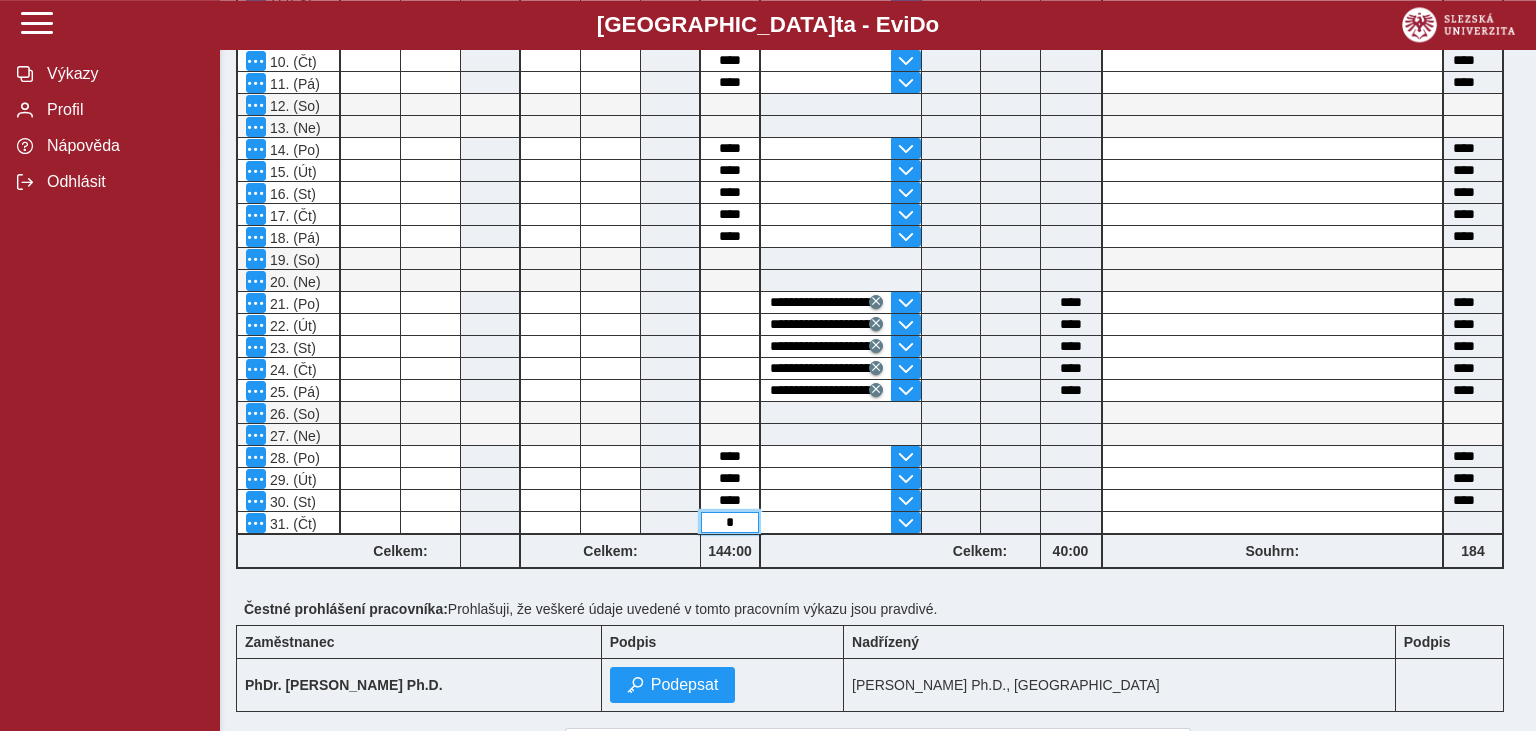 type on "****" 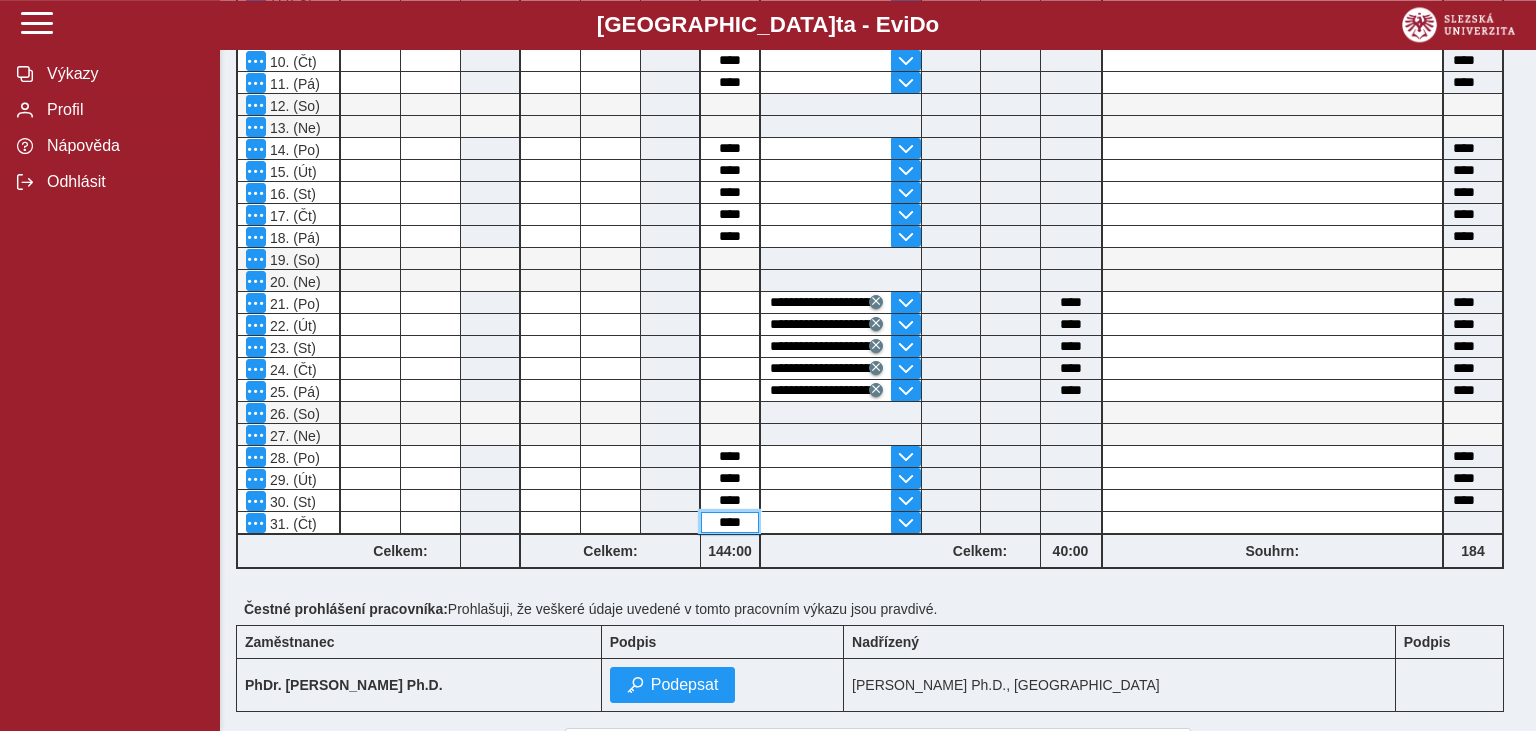 type on "****" 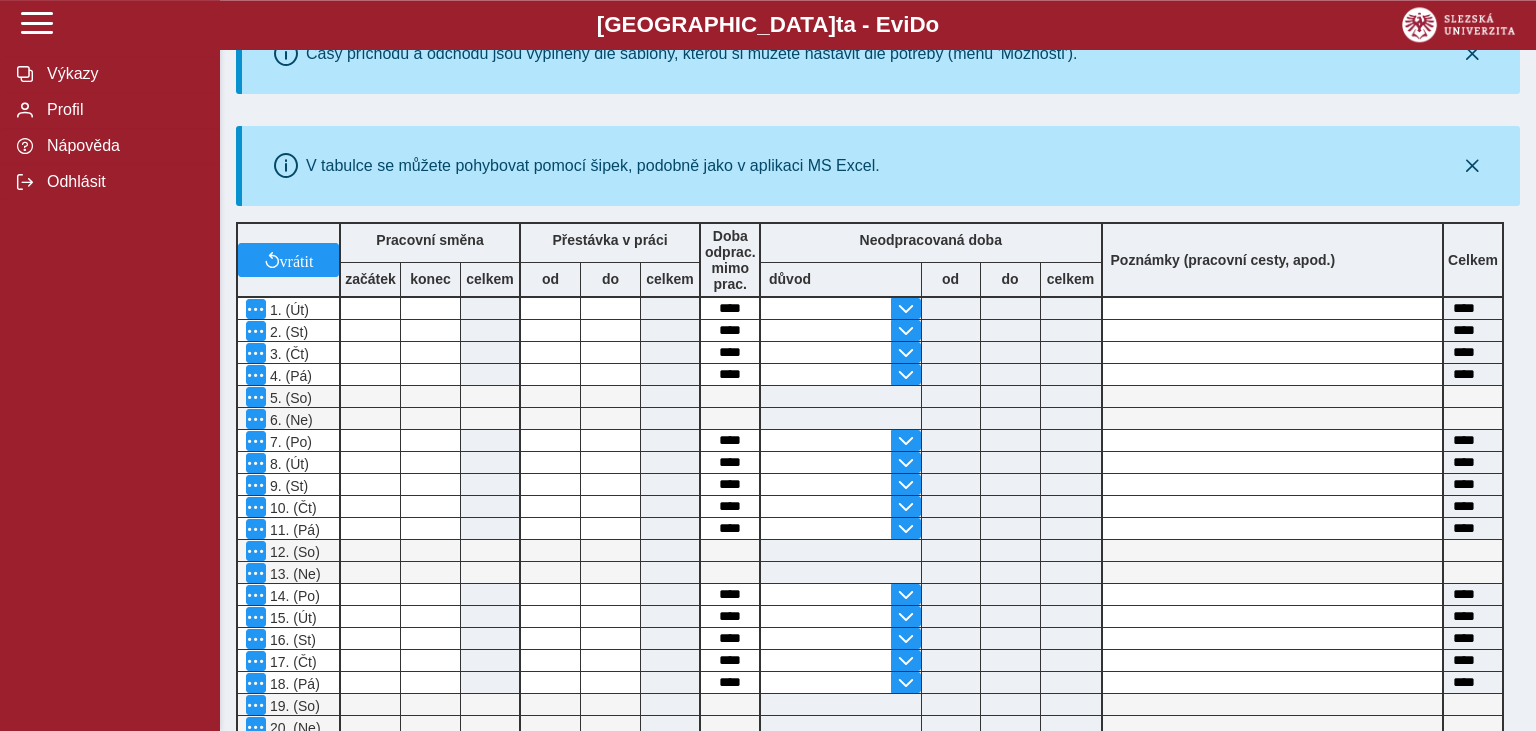 scroll, scrollTop: 0, scrollLeft: 0, axis: both 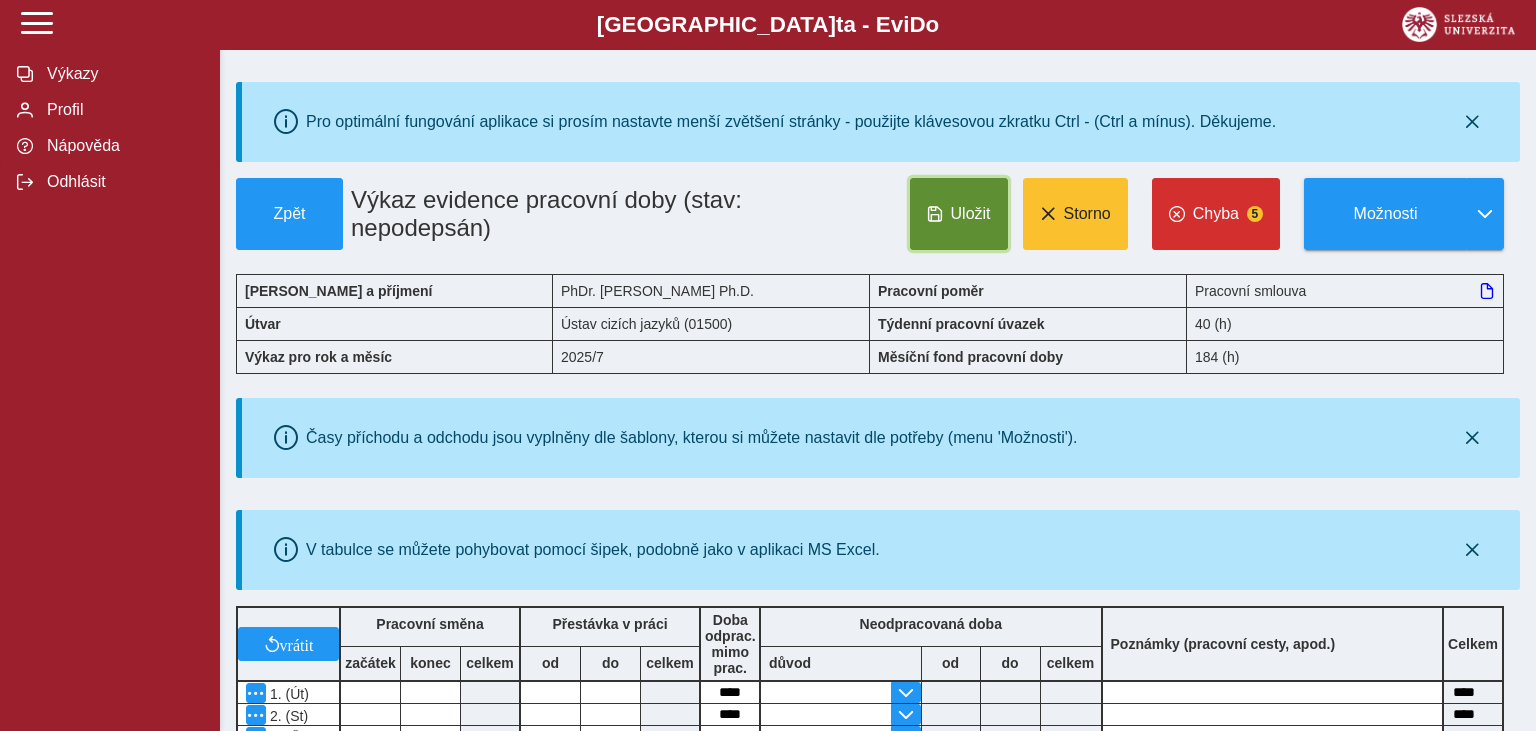 click on "Uložit Storno Chyba 5 Možnosti" at bounding box center (1145, 214) 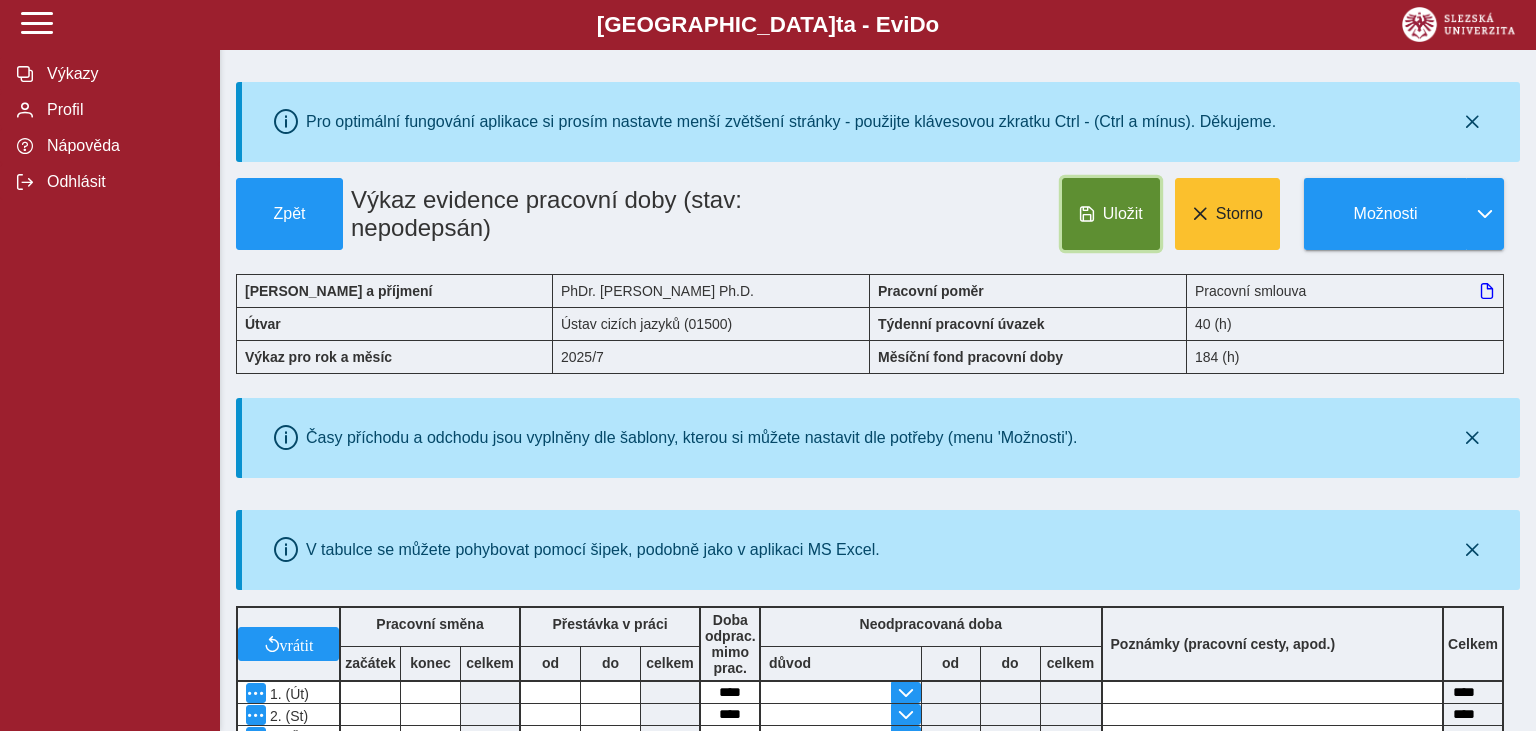 click on "Uložit" at bounding box center (1111, 214) 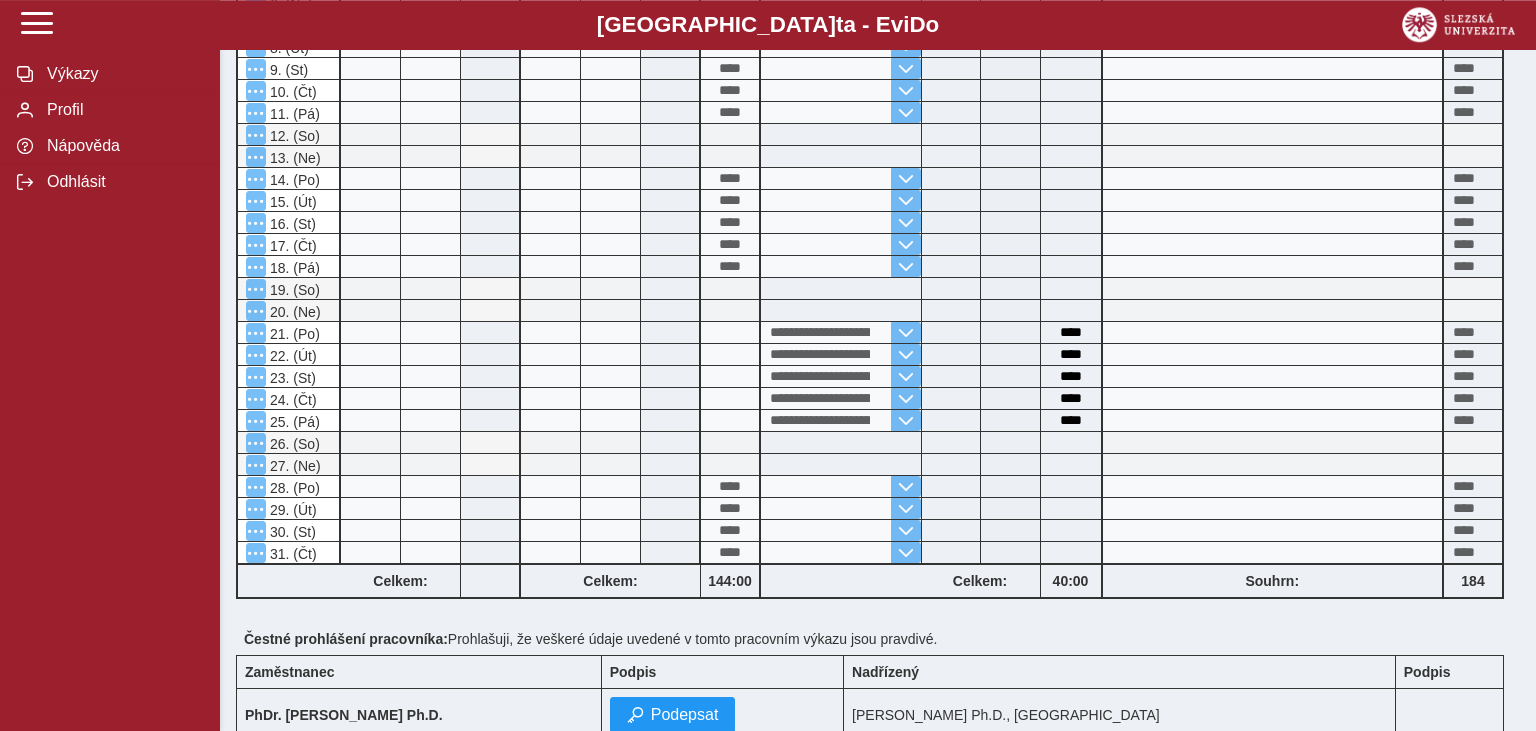 scroll, scrollTop: 953, scrollLeft: 0, axis: vertical 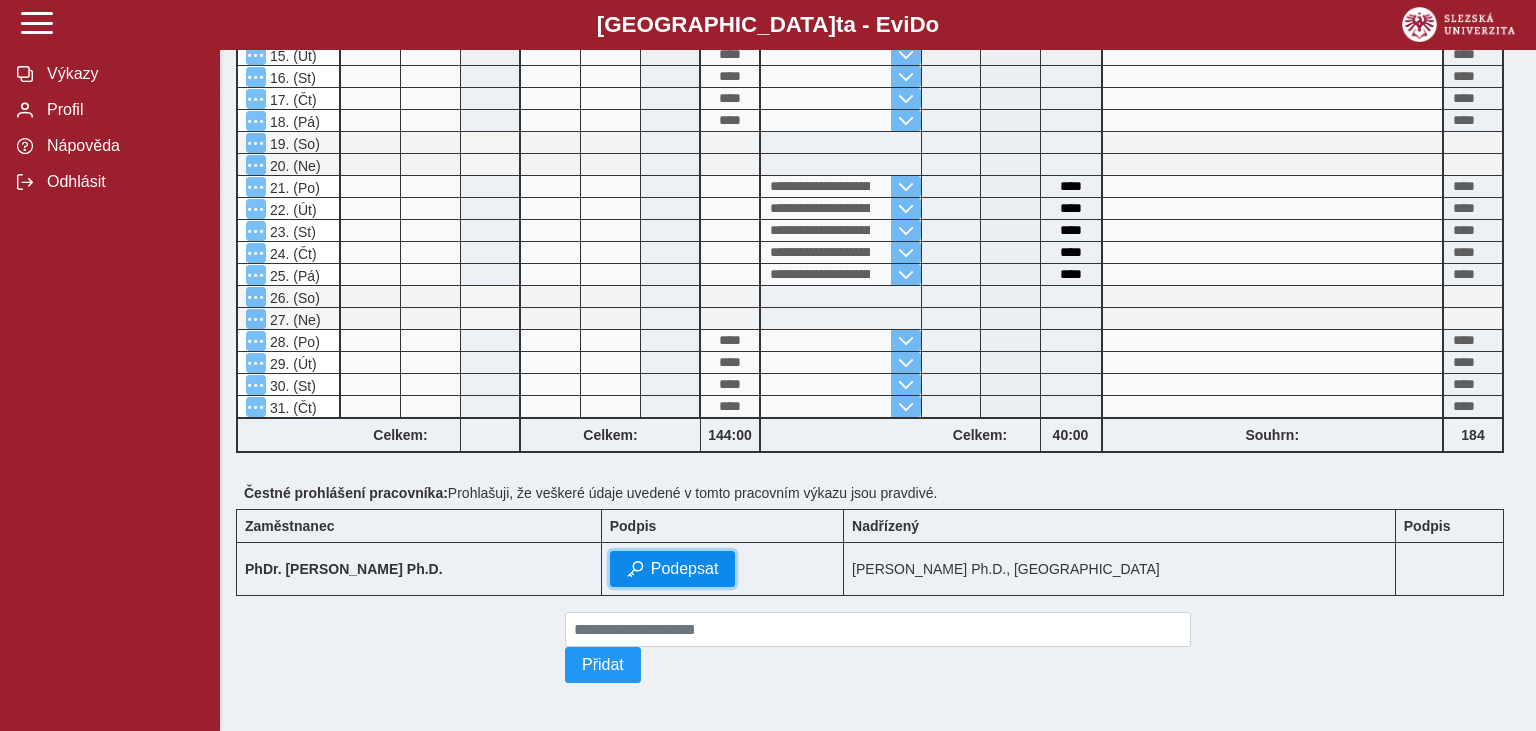 click on "Podepsat" at bounding box center [685, 569] 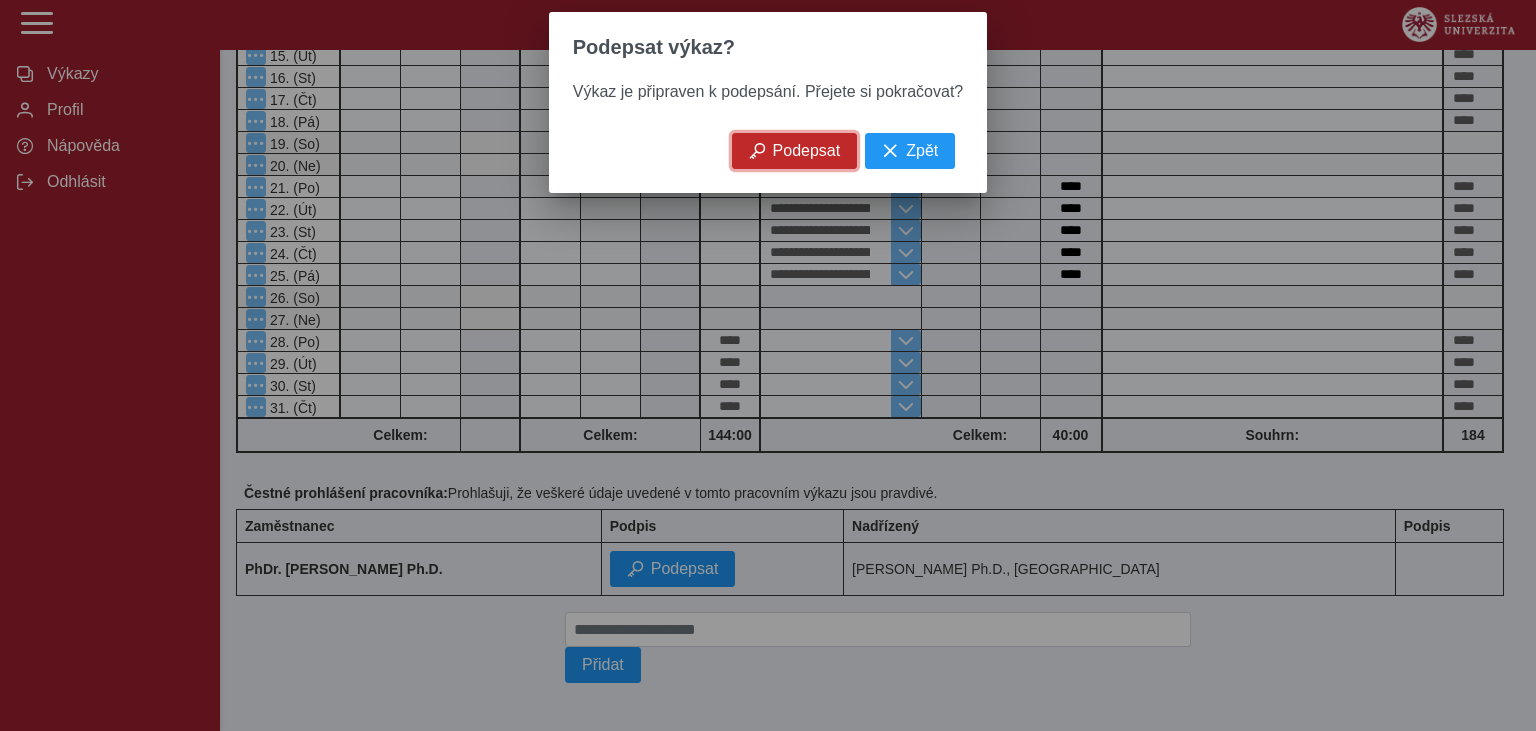 click on "Podepsat" at bounding box center (807, 151) 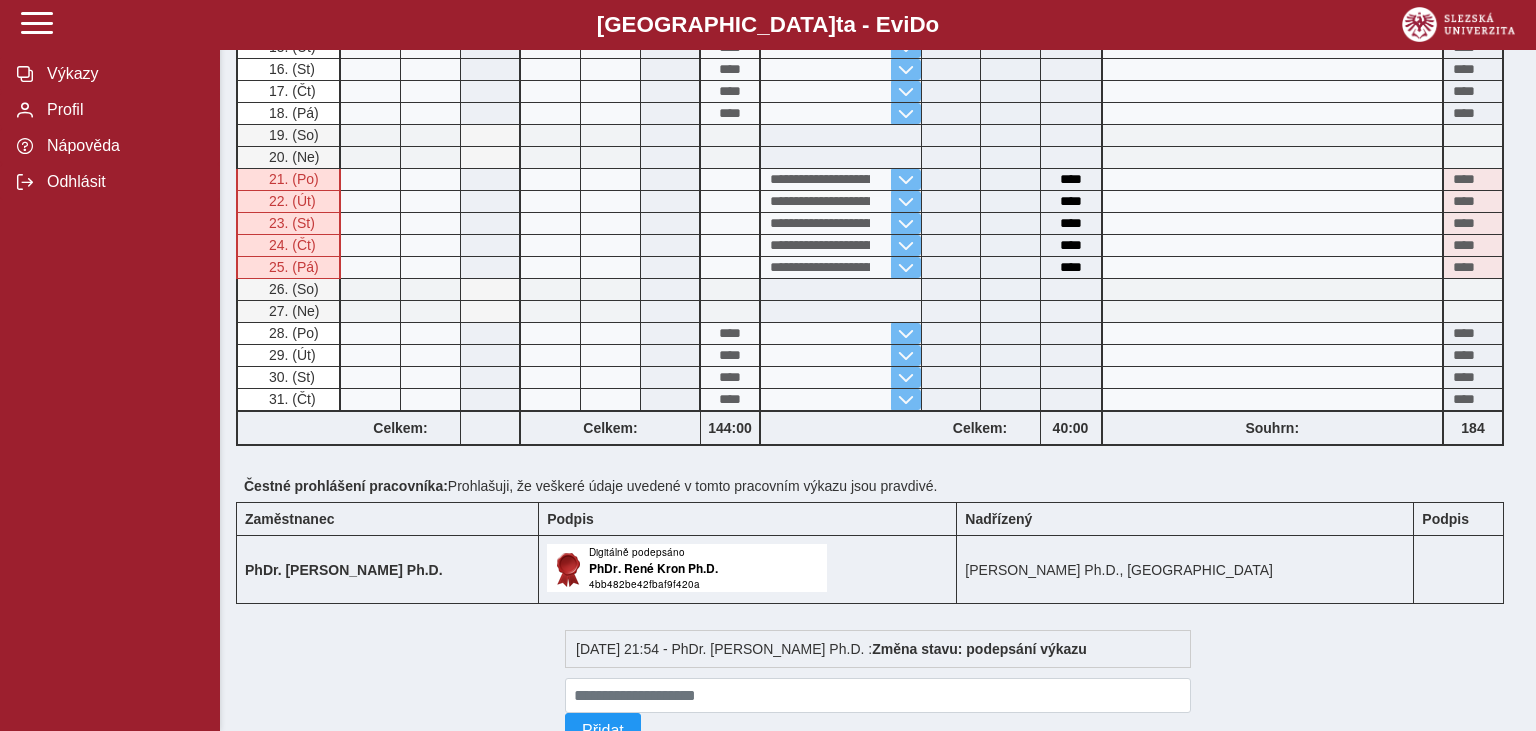 scroll, scrollTop: 952, scrollLeft: 0, axis: vertical 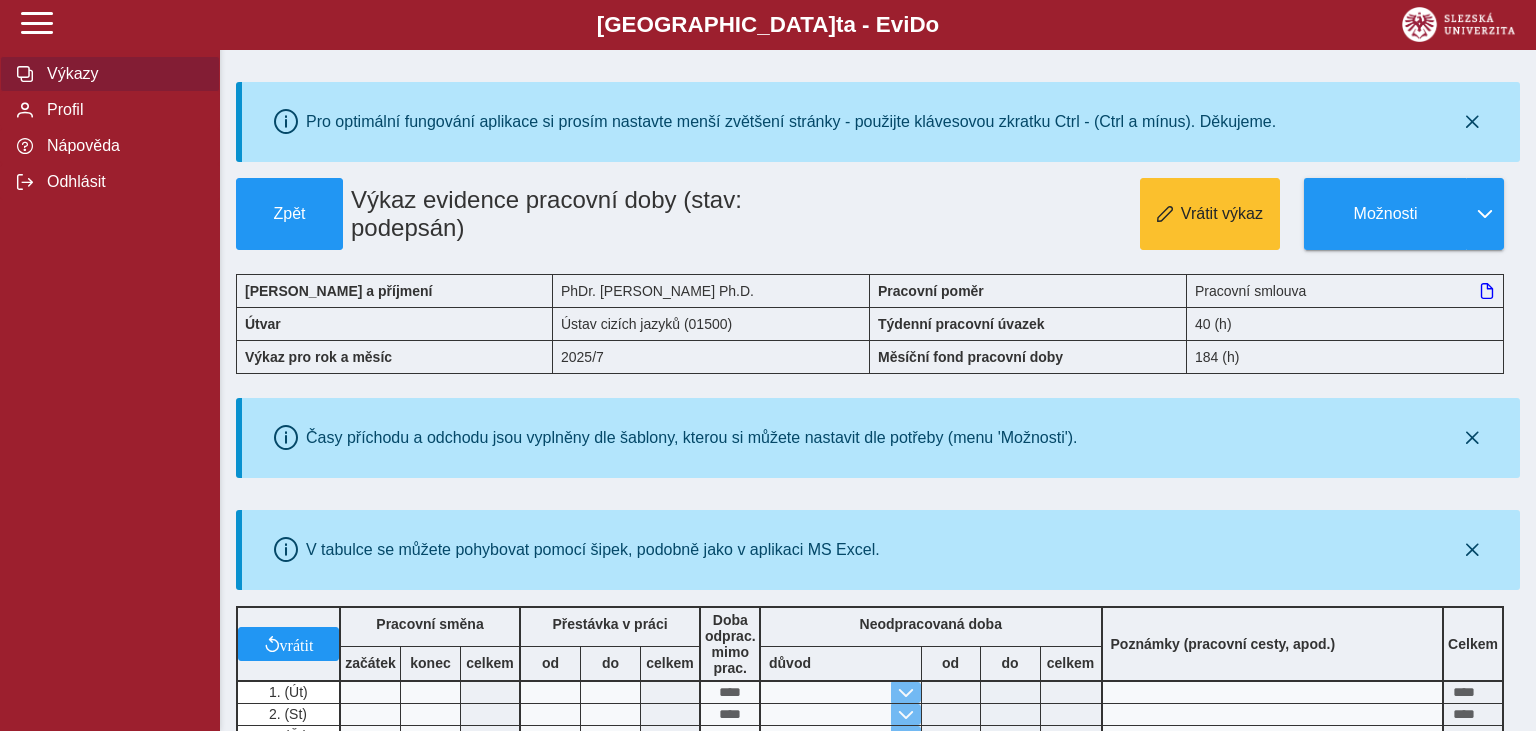 click on "Výkazy" at bounding box center [122, 74] 